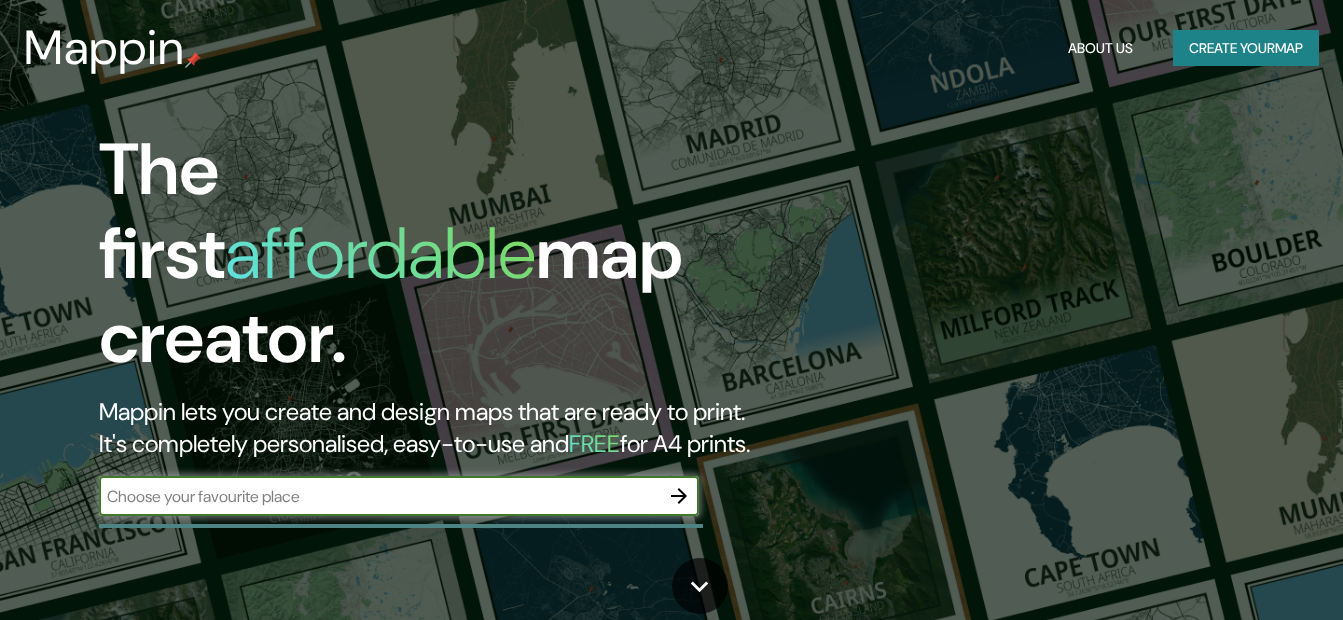 scroll, scrollTop: 0, scrollLeft: 0, axis: both 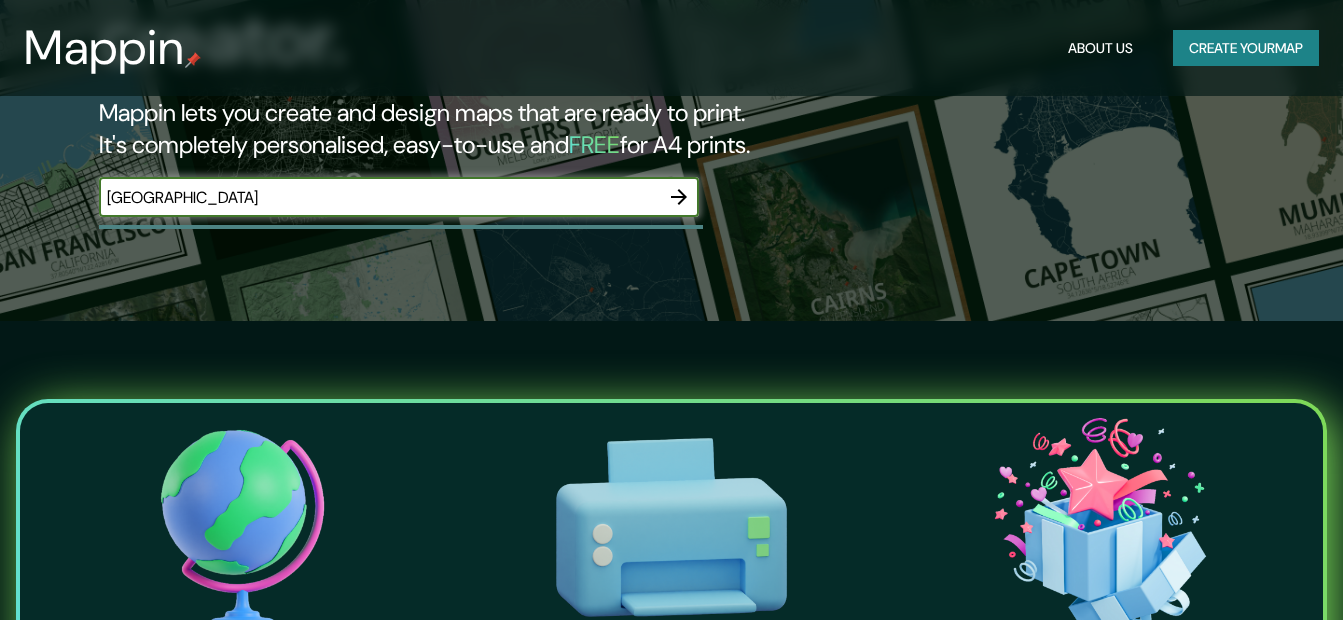 click 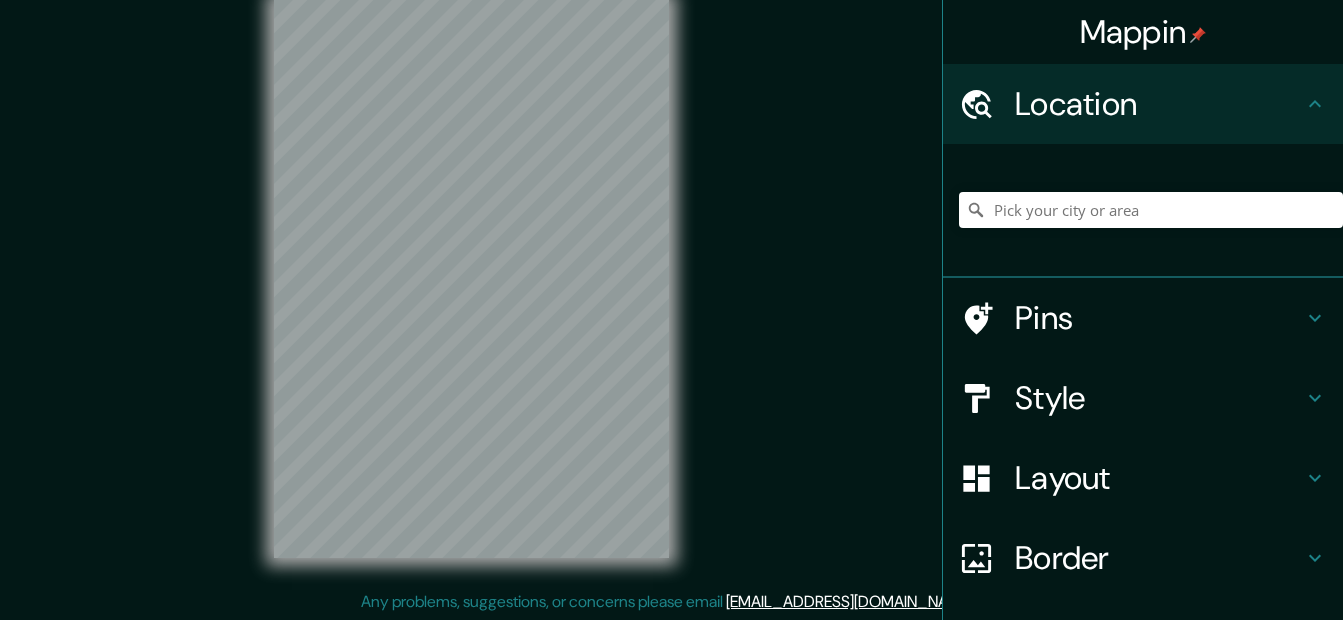 scroll, scrollTop: 0, scrollLeft: 0, axis: both 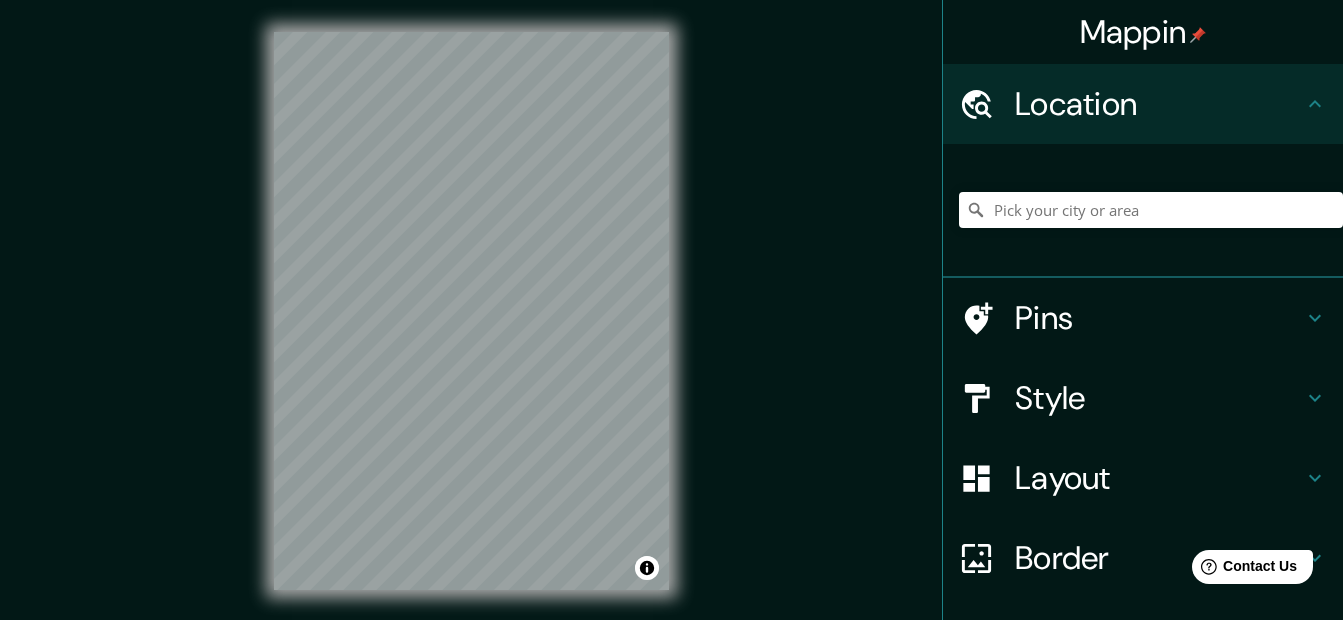 click on "Style" at bounding box center [1159, 398] 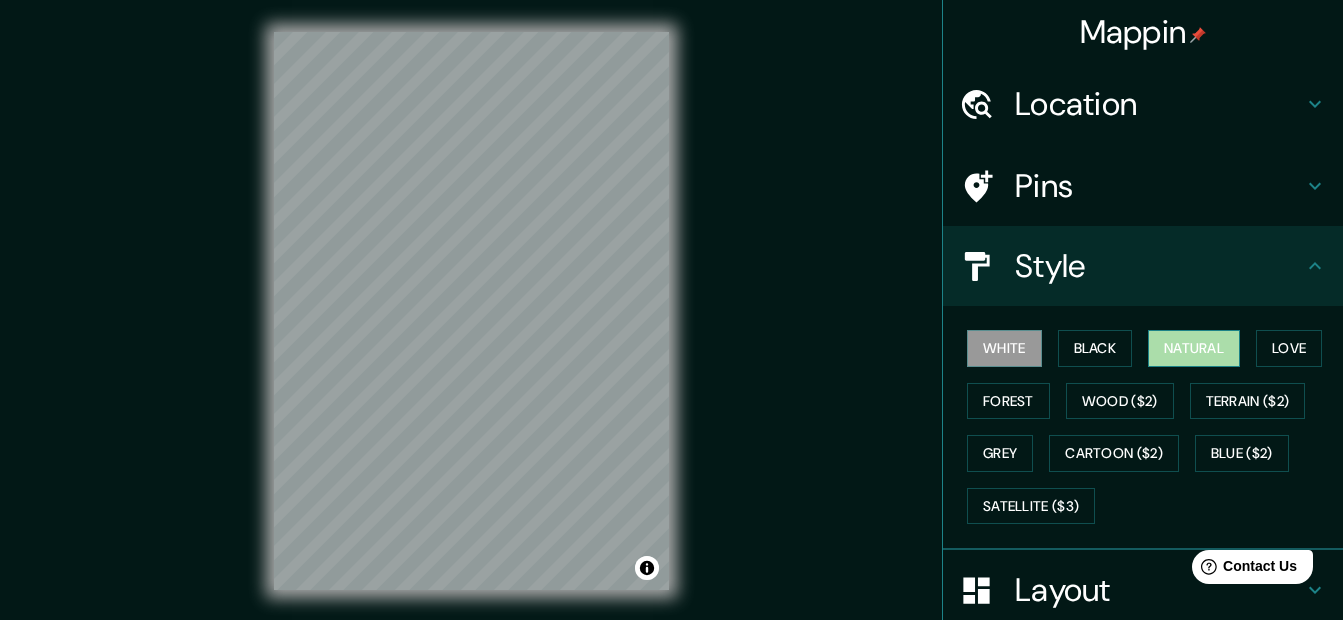 click on "Natural" at bounding box center [1194, 348] 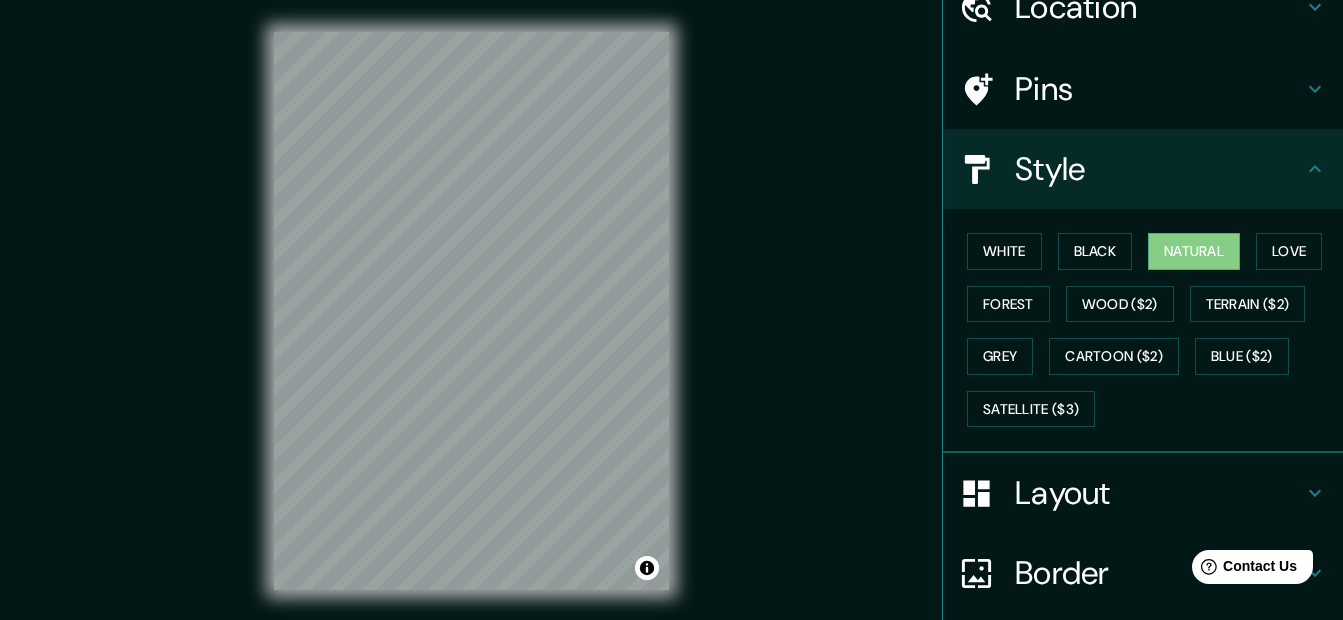 scroll, scrollTop: 98, scrollLeft: 0, axis: vertical 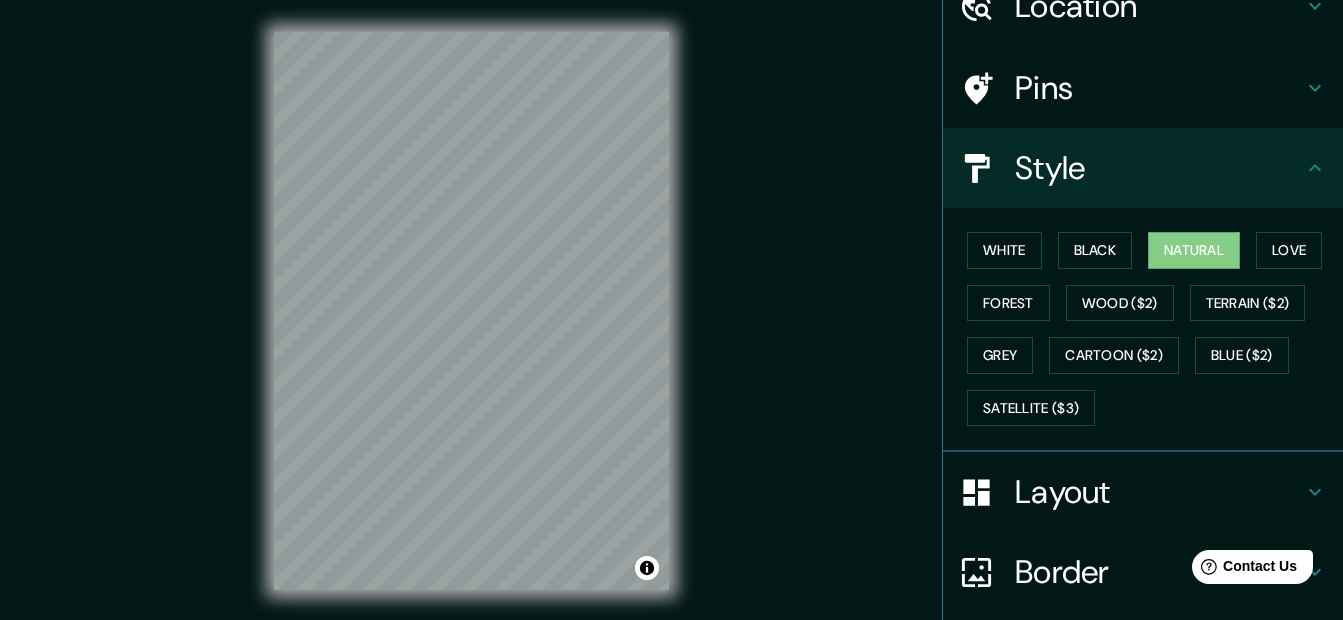 click on "Layout" at bounding box center [1159, 492] 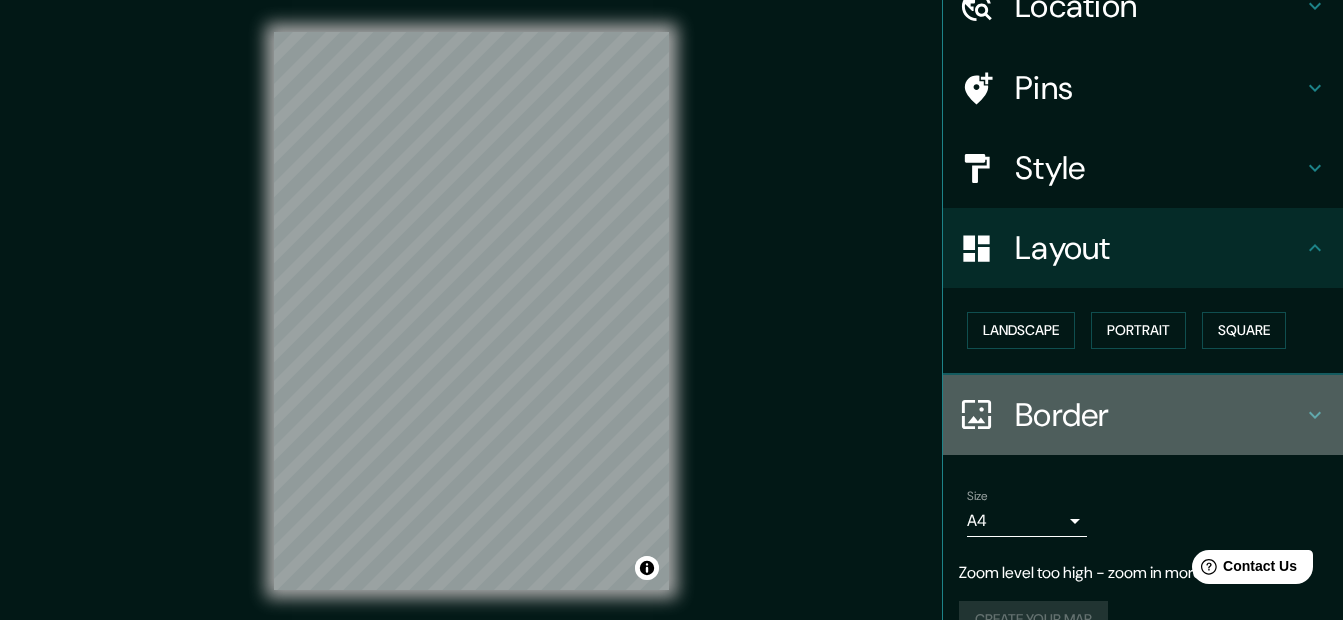 click on "Border" at bounding box center (1159, 415) 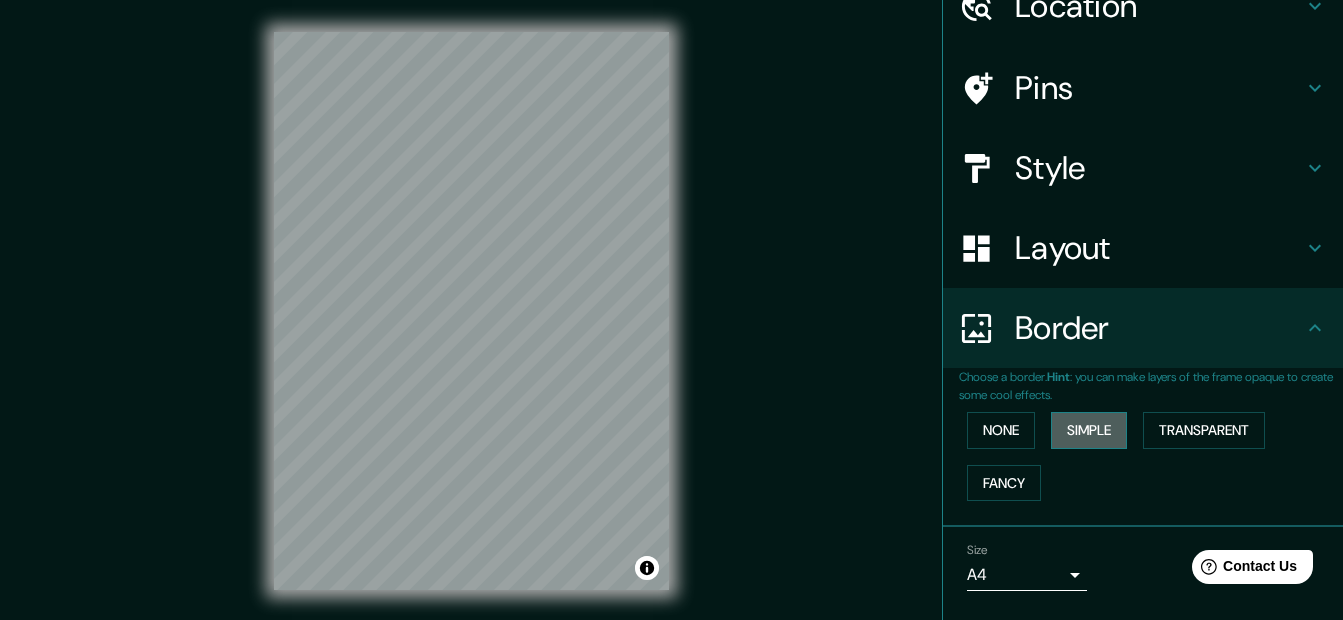 click on "Simple" at bounding box center [1089, 430] 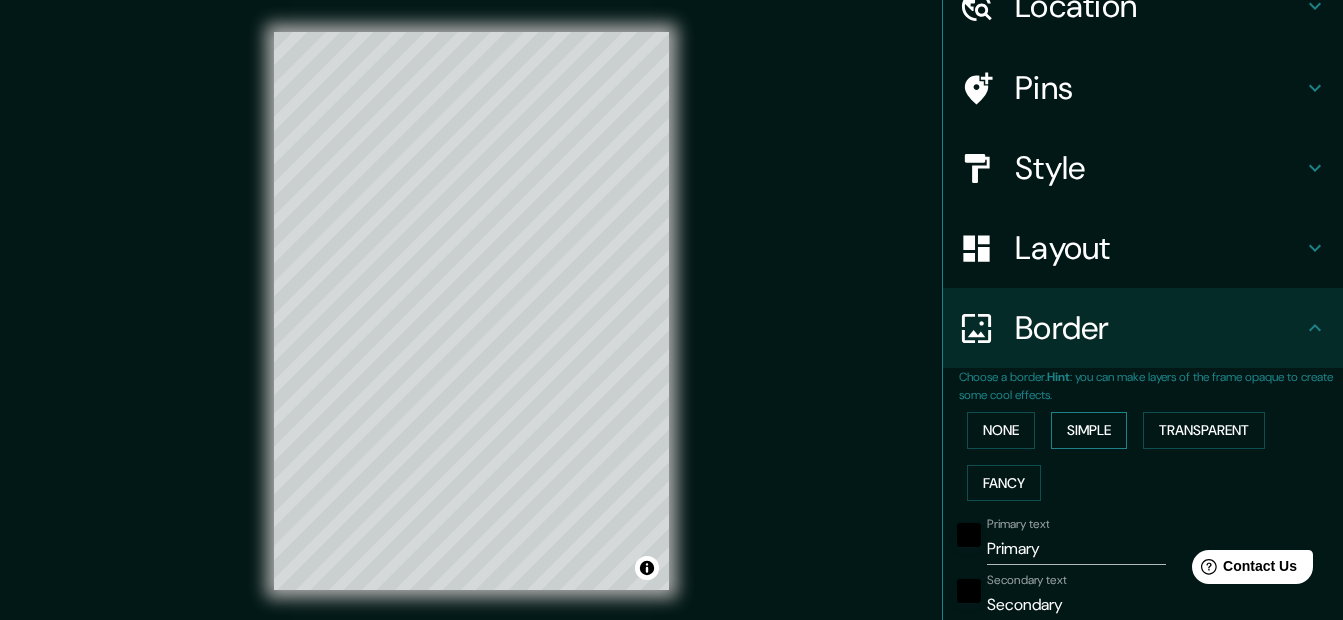click on "Simple" at bounding box center [1089, 430] 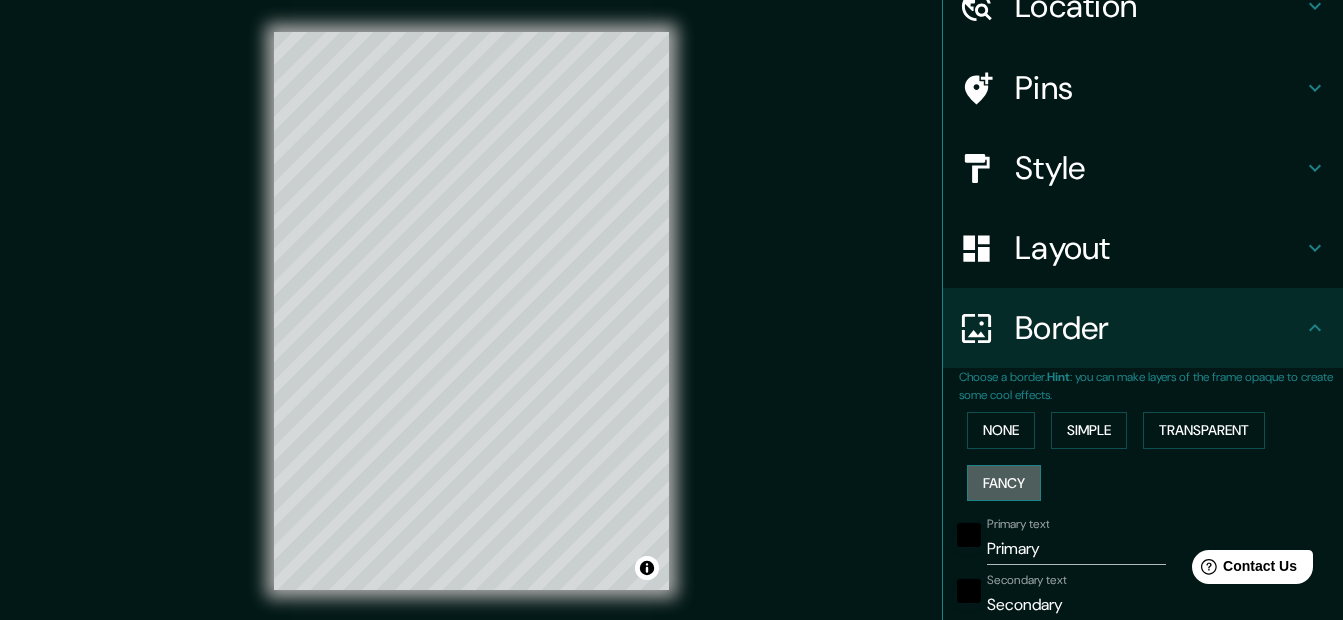 click on "Fancy" at bounding box center [1004, 483] 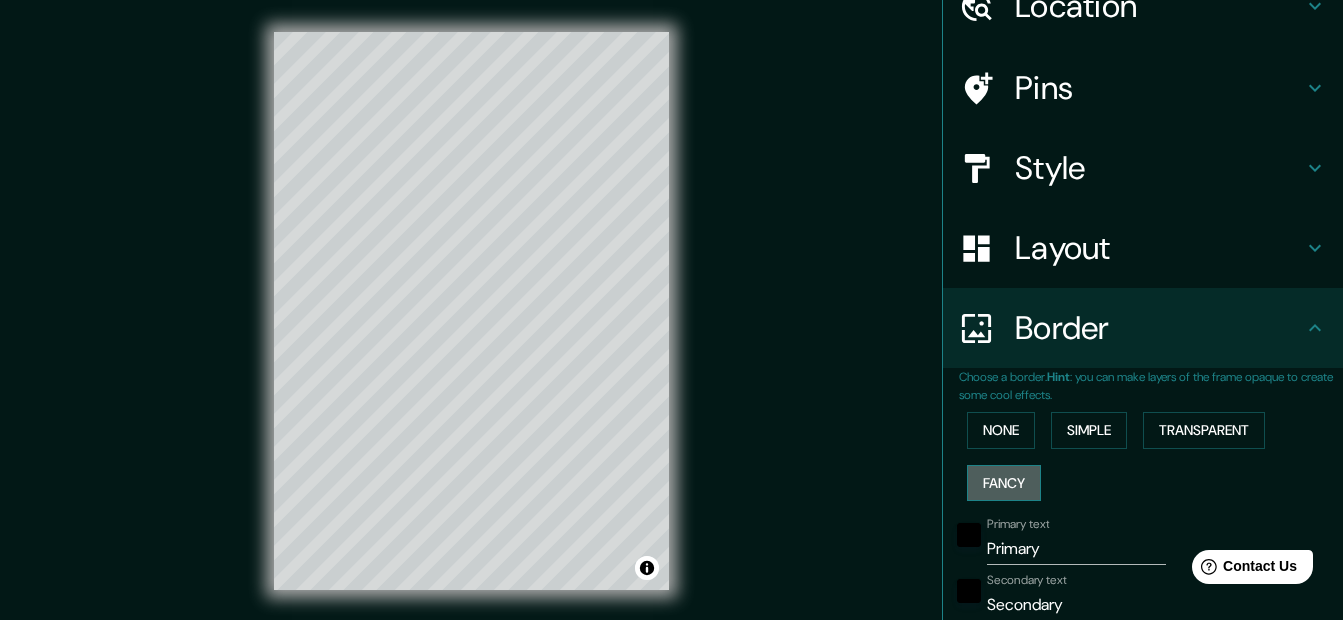 click on "Fancy" at bounding box center (1004, 483) 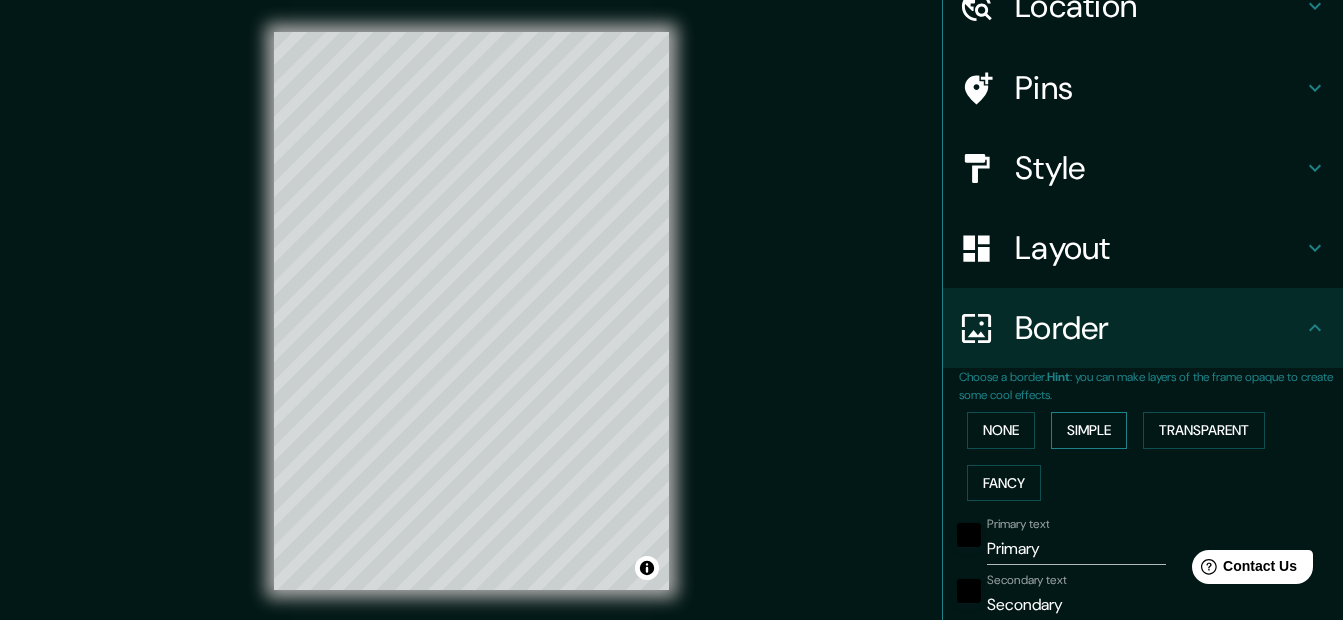 click on "Simple" at bounding box center [1089, 430] 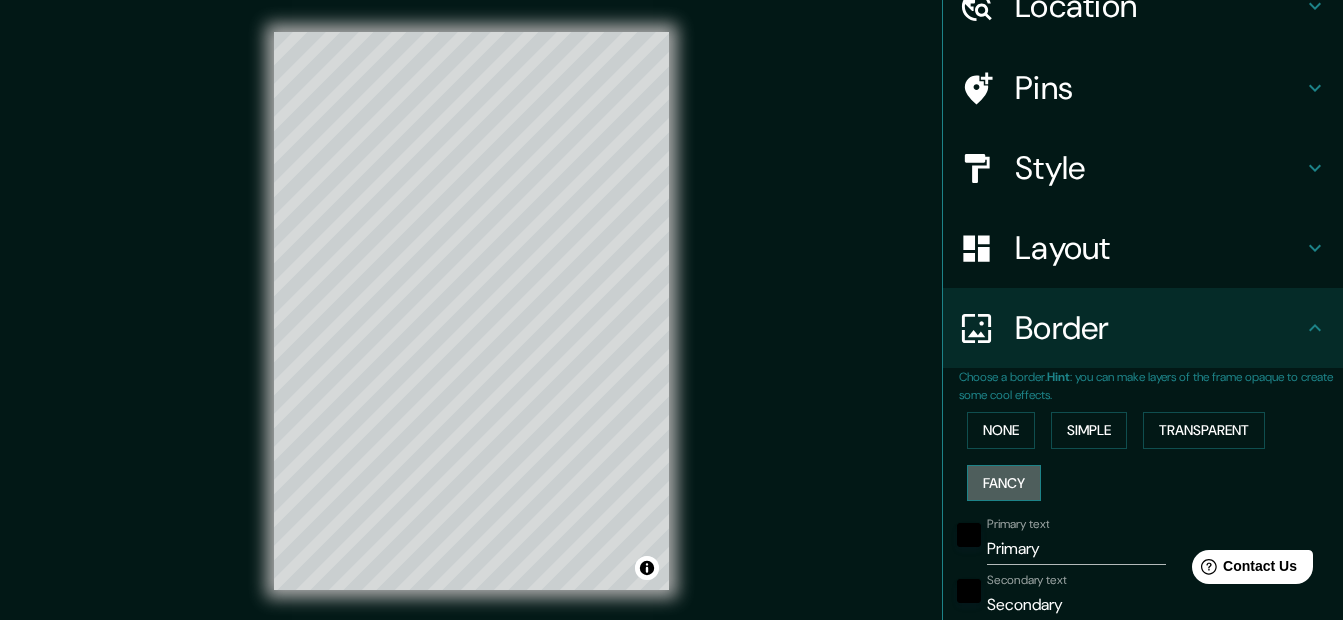 click on "Fancy" at bounding box center (1004, 483) 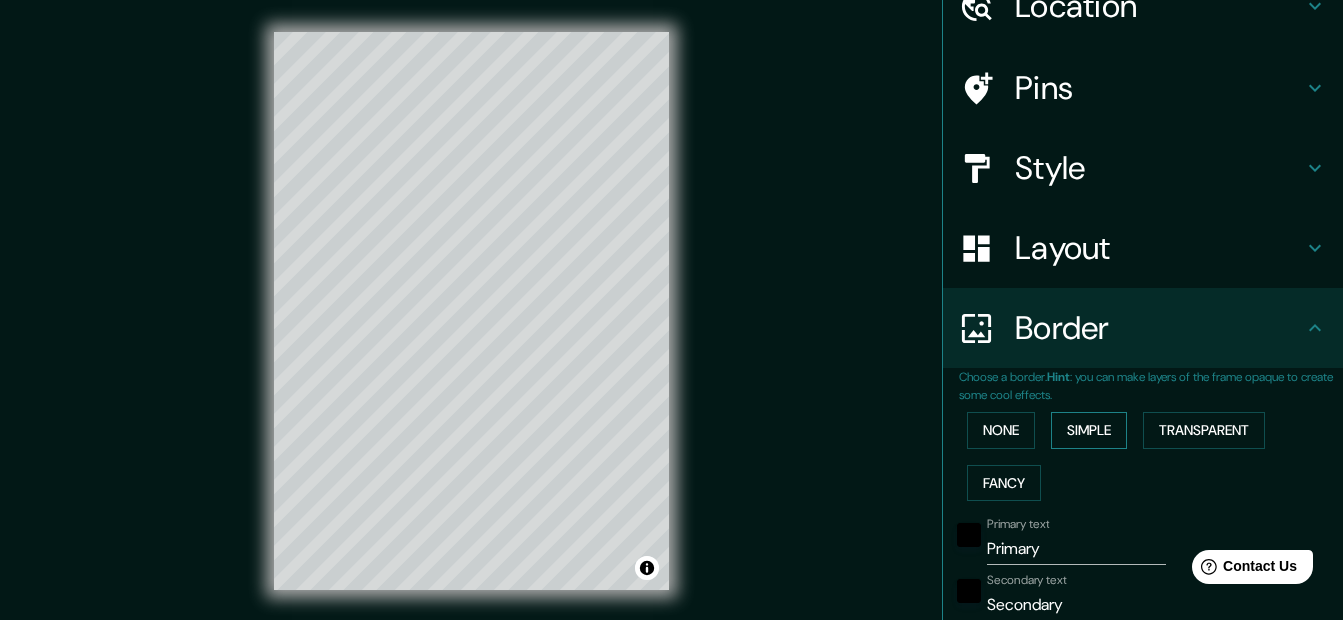 click on "Simple" at bounding box center (1089, 430) 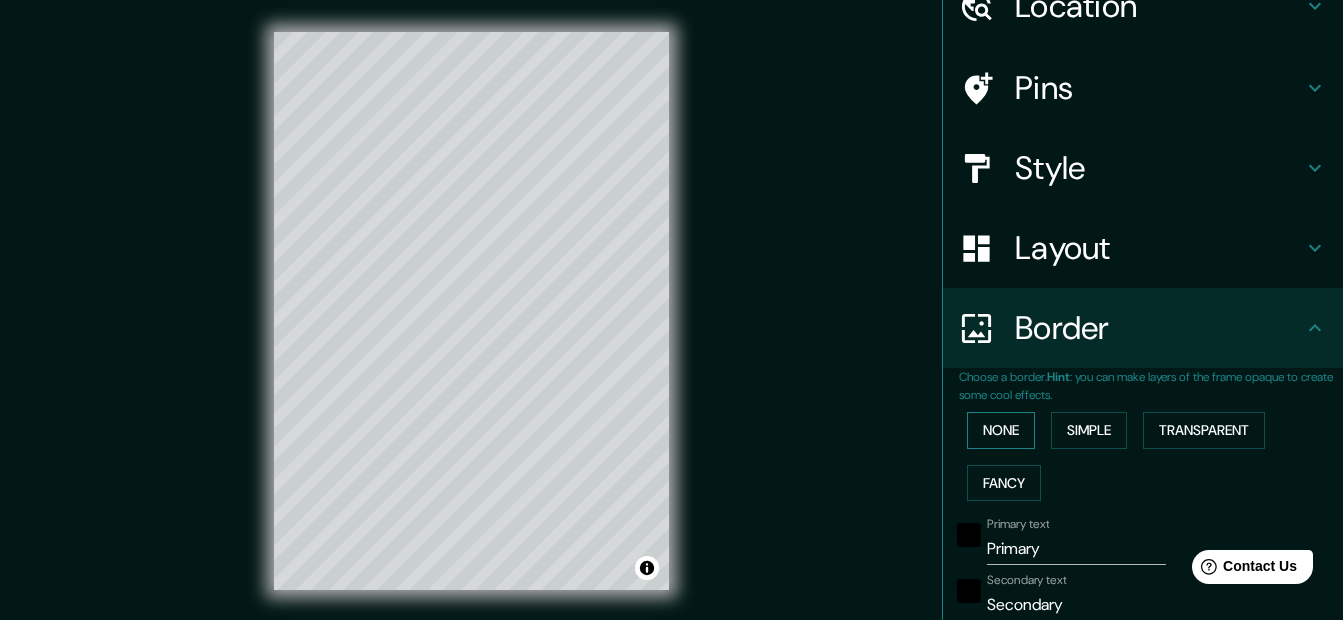 click on "None" at bounding box center [1001, 430] 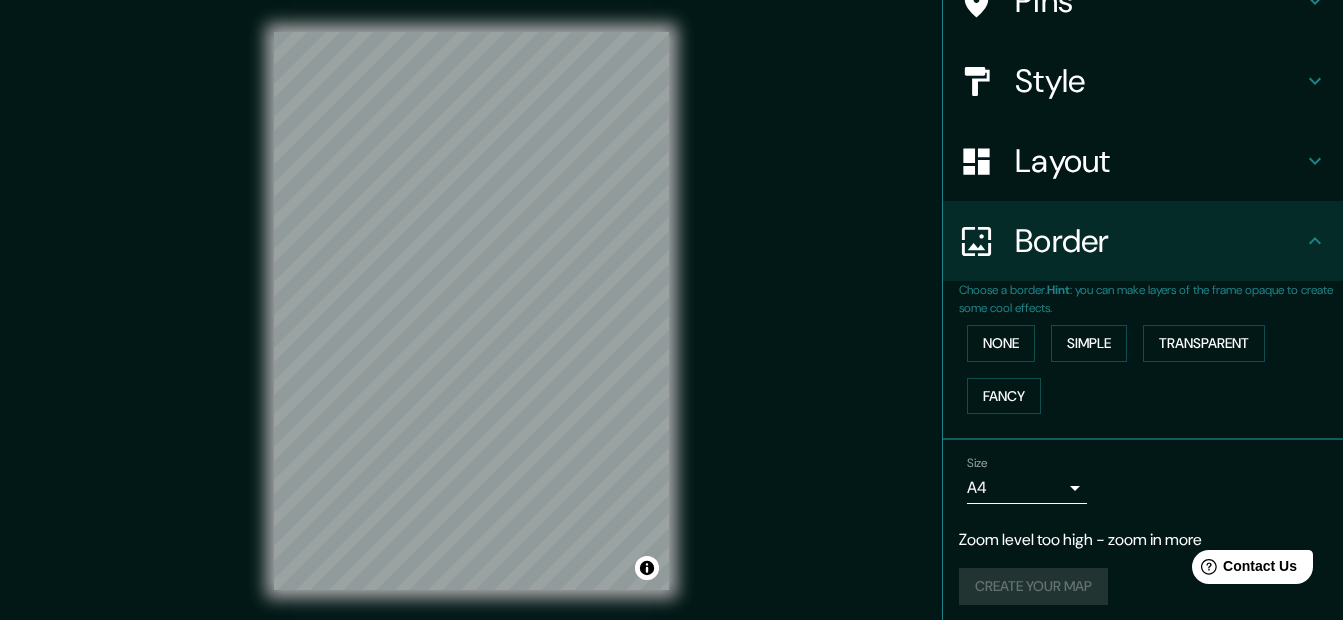 scroll, scrollTop: 194, scrollLeft: 0, axis: vertical 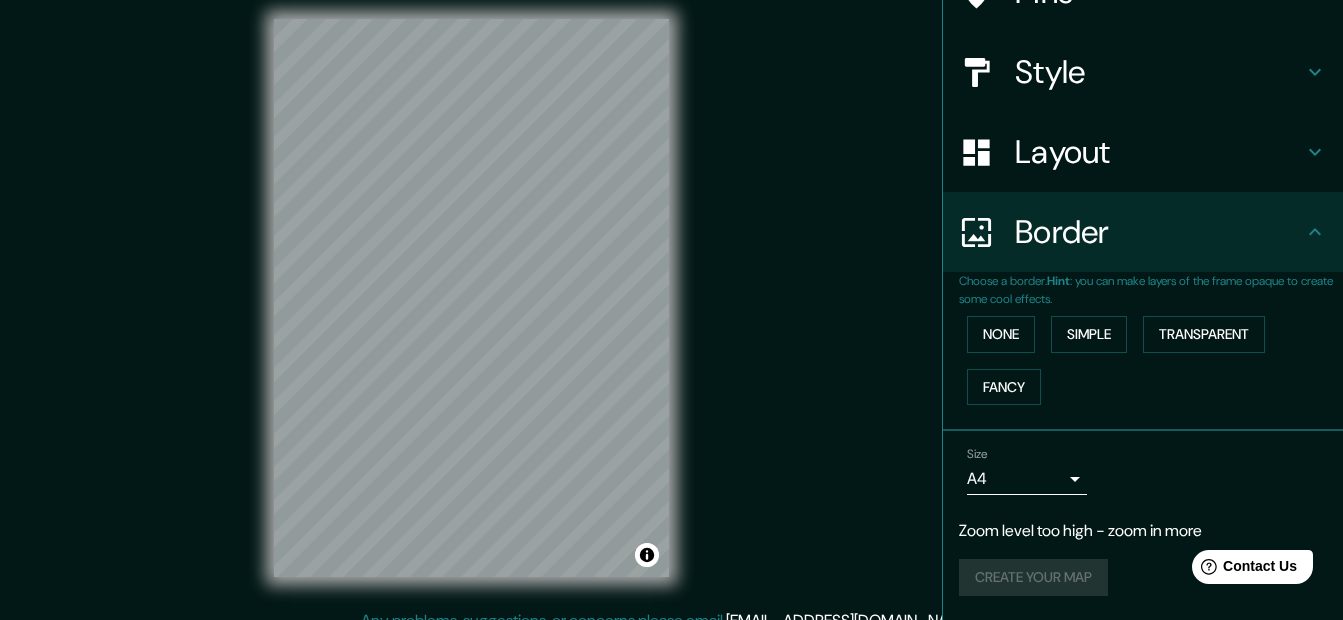 click on "Border" at bounding box center [1159, 232] 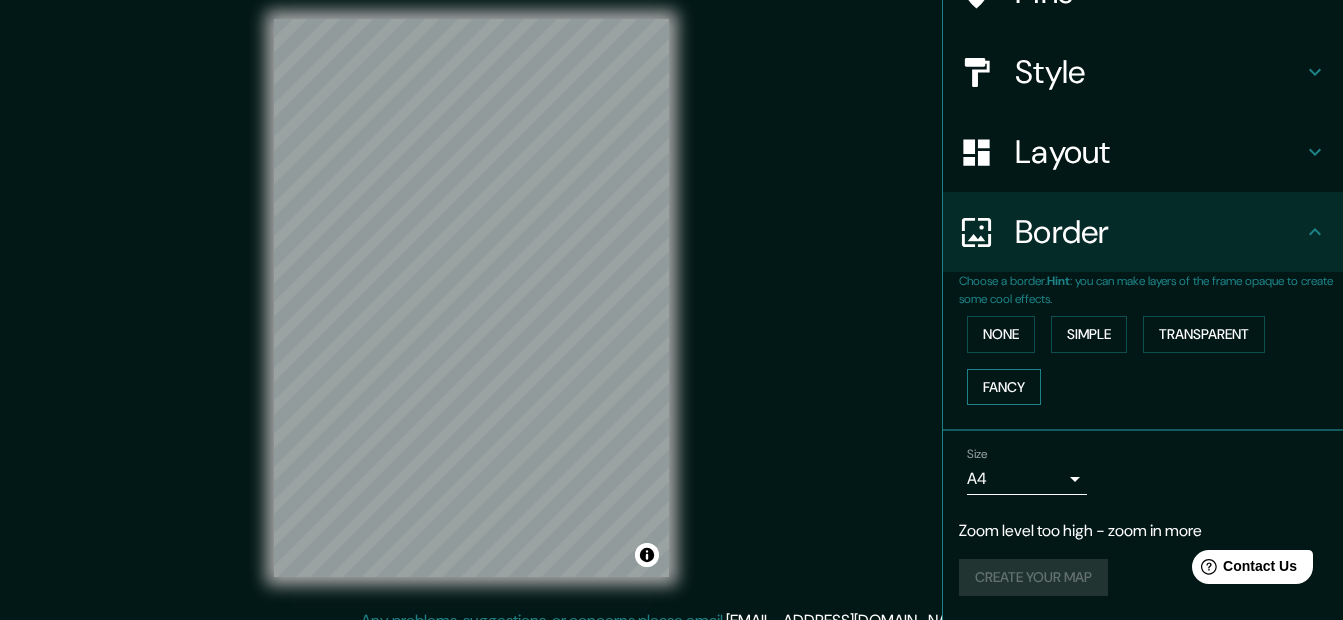 click on "Fancy" at bounding box center [1004, 387] 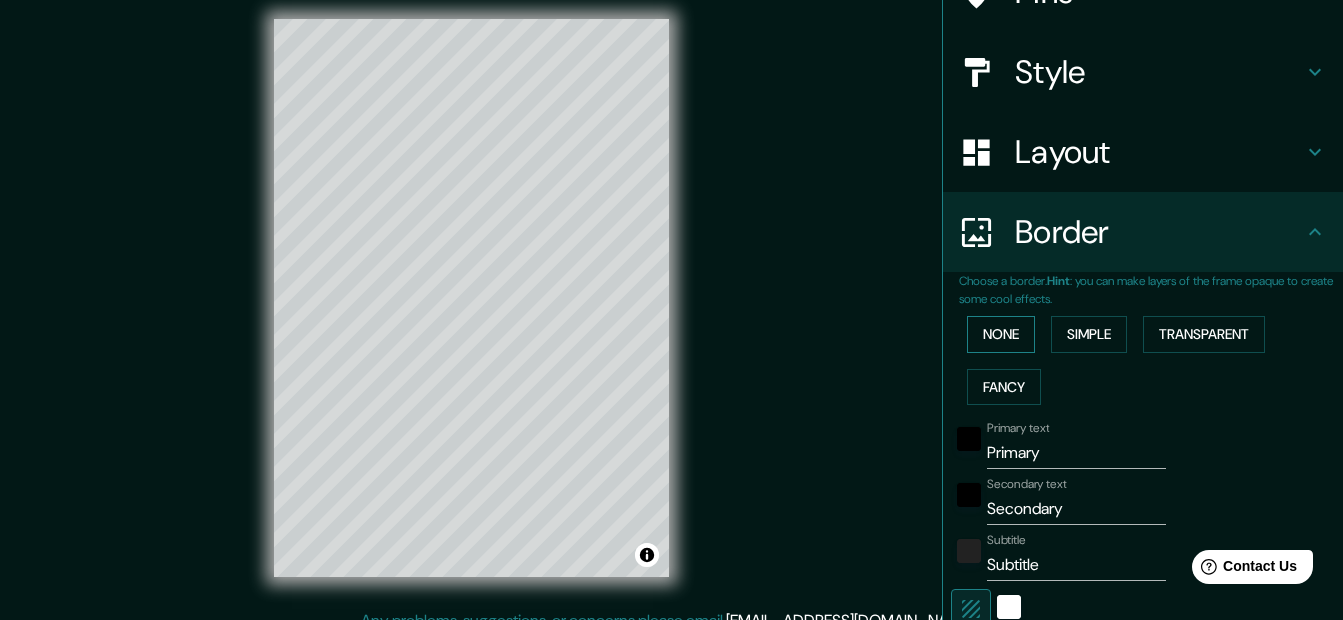click on "None" at bounding box center [1001, 334] 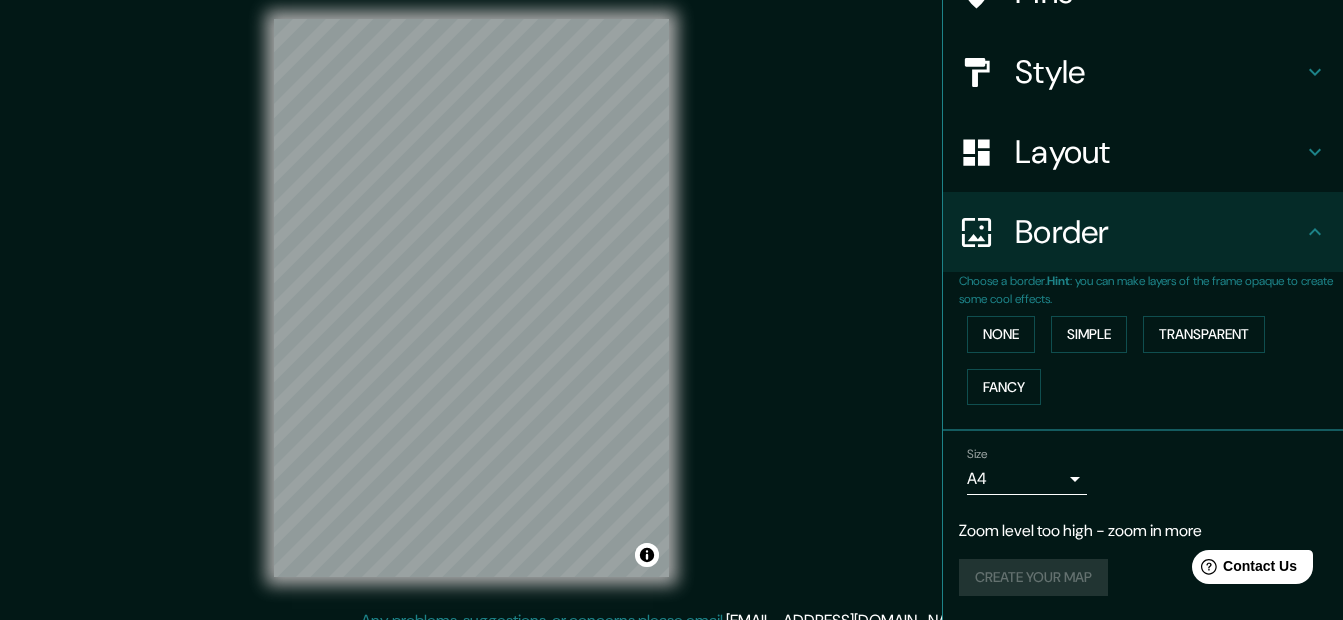 click on "None Simple Transparent Fancy" at bounding box center (1151, 360) 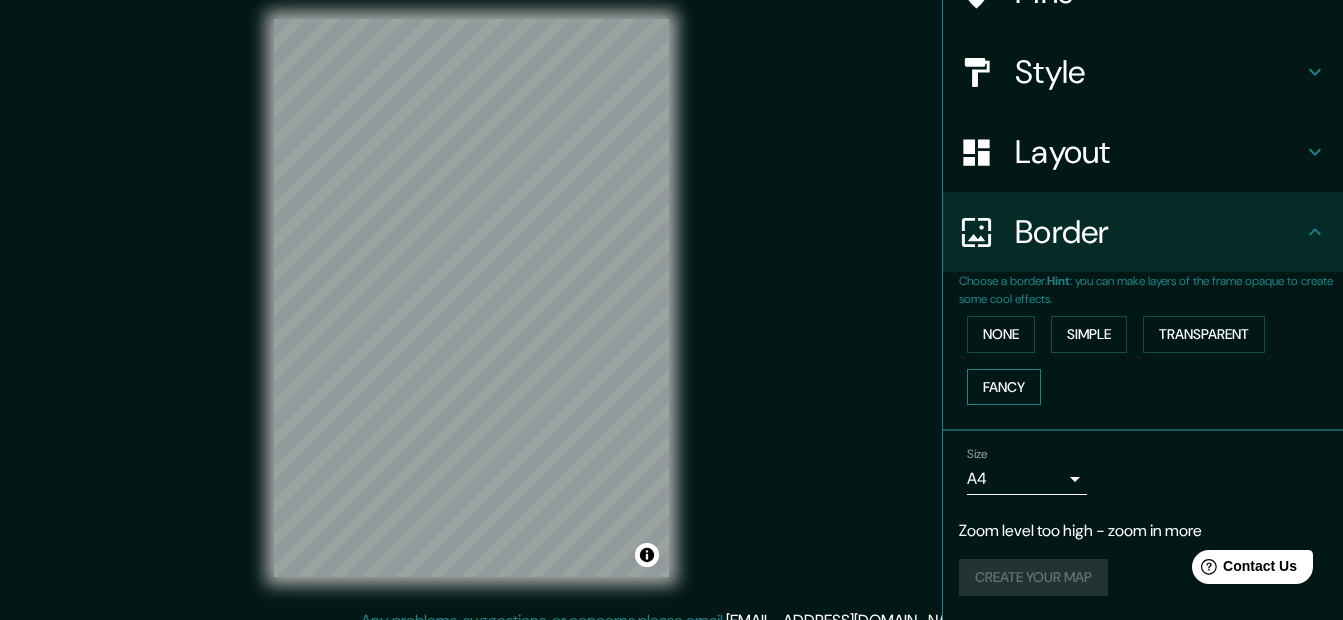 click on "Fancy" at bounding box center (1004, 387) 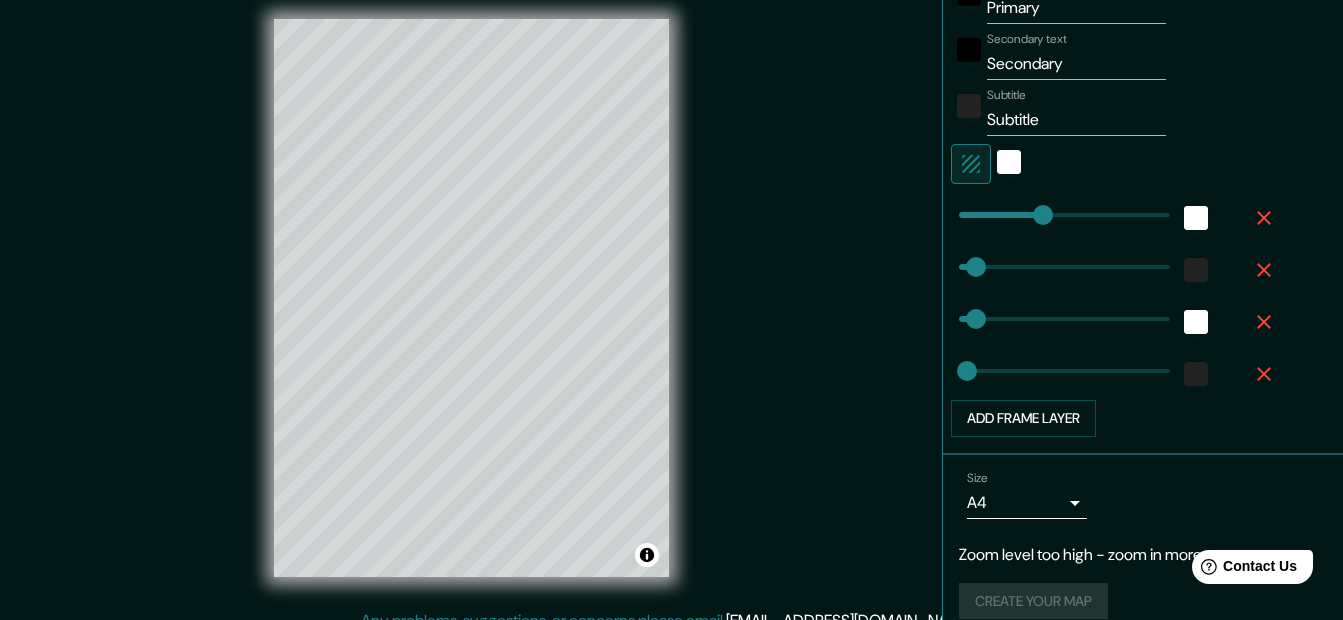scroll, scrollTop: 662, scrollLeft: 0, axis: vertical 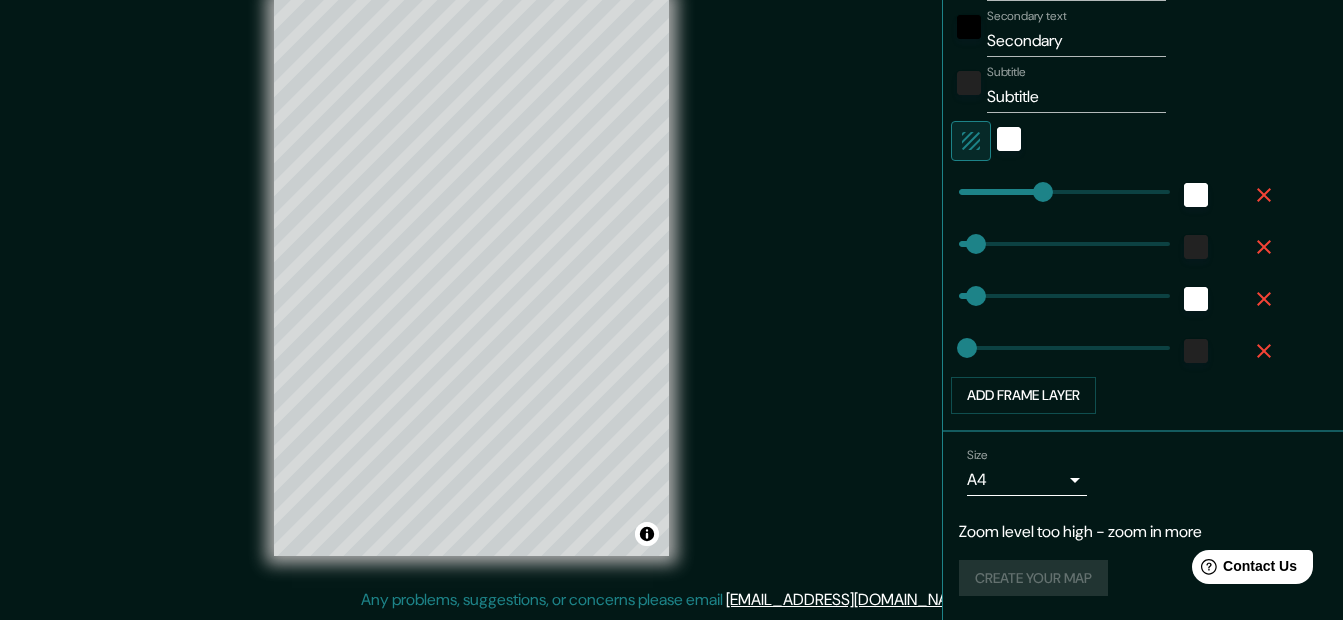 click on "Mappin Location Pins Style Layout Border Choose a border.  Hint : you can make layers of the frame opaque to create some cool effects. None Simple Transparent Fancy Primary text Primary Secondary text Secondary Subtitle Subtitle Add frame layer Size A4 single Zoom level too high - zoom in more Create your map © Mapbox   © OpenStreetMap   Improve this map Any problems, suggestions, or concerns please email    [EMAIL_ADDRESS][DOMAIN_NAME] . . ." at bounding box center [671, 276] 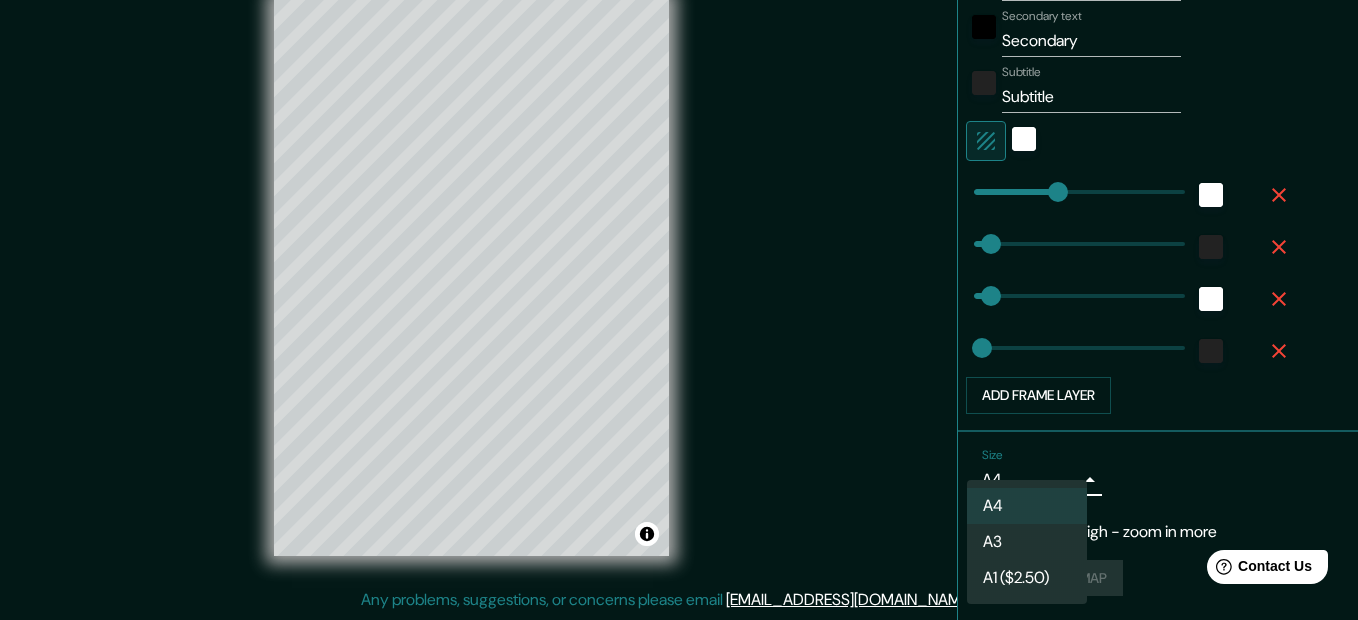 click at bounding box center [679, 310] 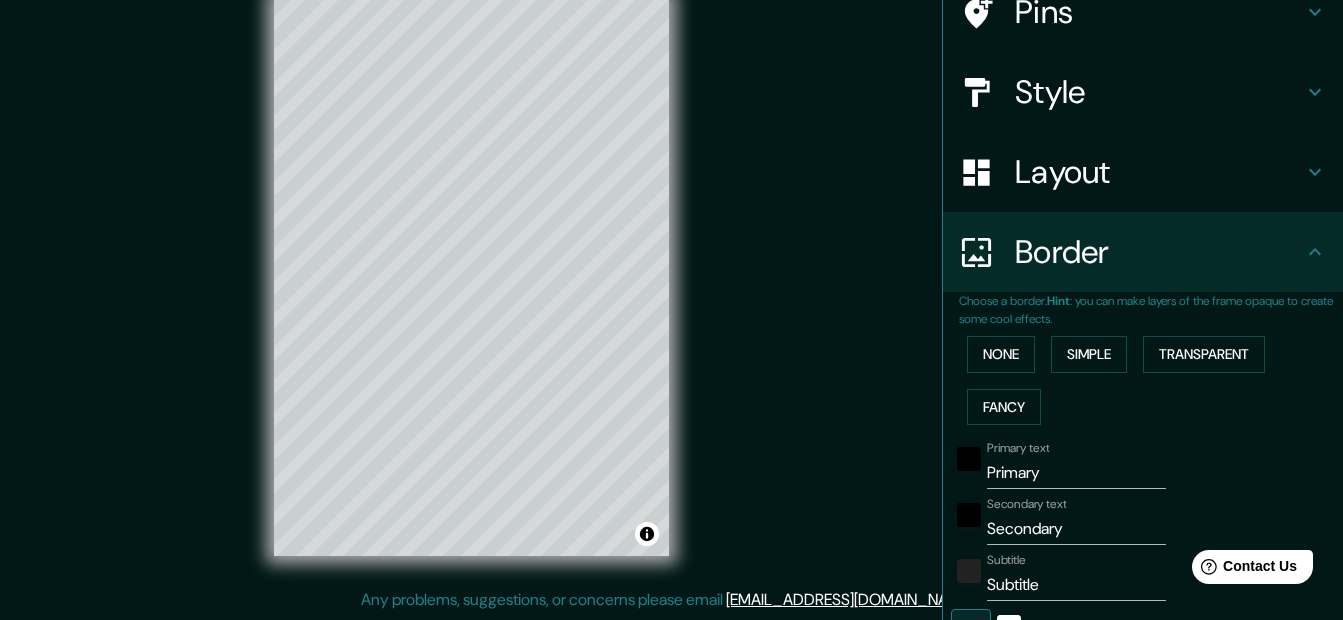click on "Layout" at bounding box center [1159, 172] 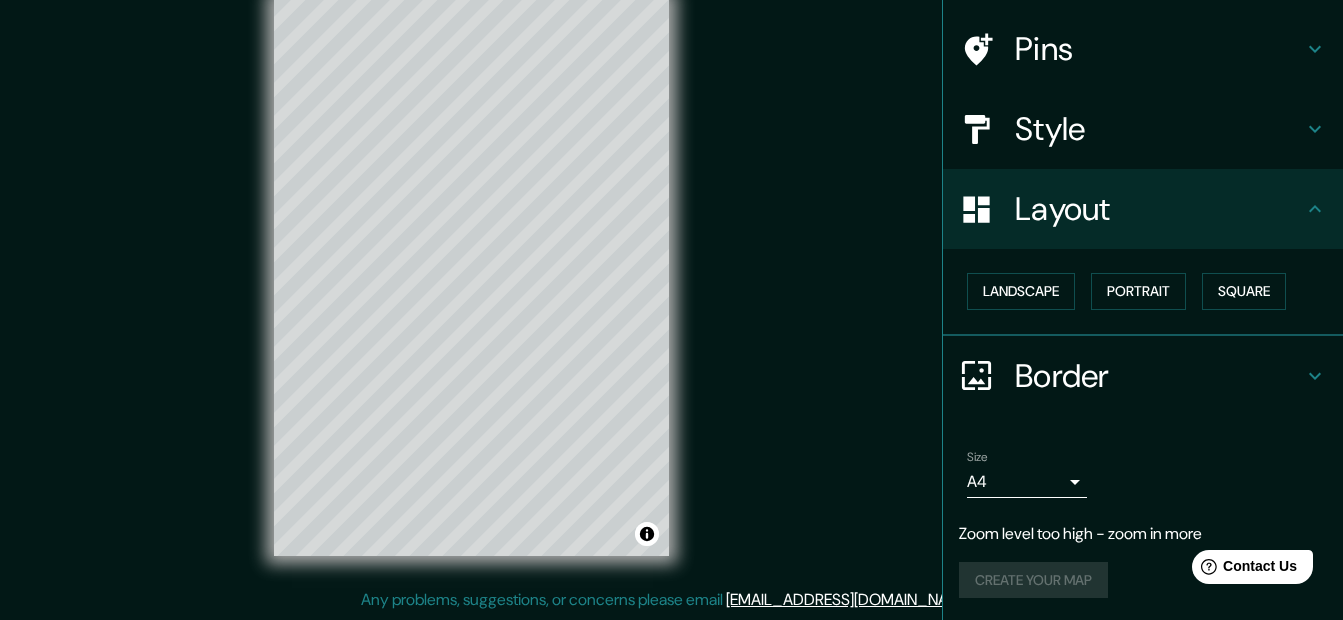 scroll, scrollTop: 136, scrollLeft: 0, axis: vertical 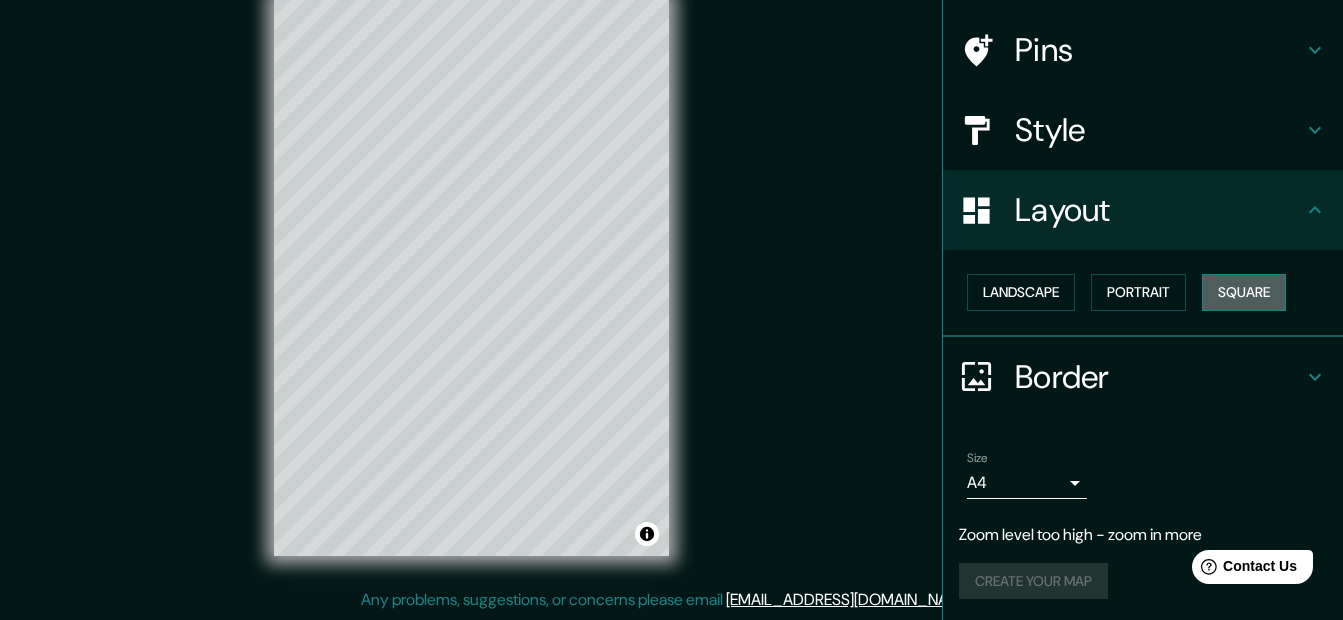 click on "Square" at bounding box center [1244, 292] 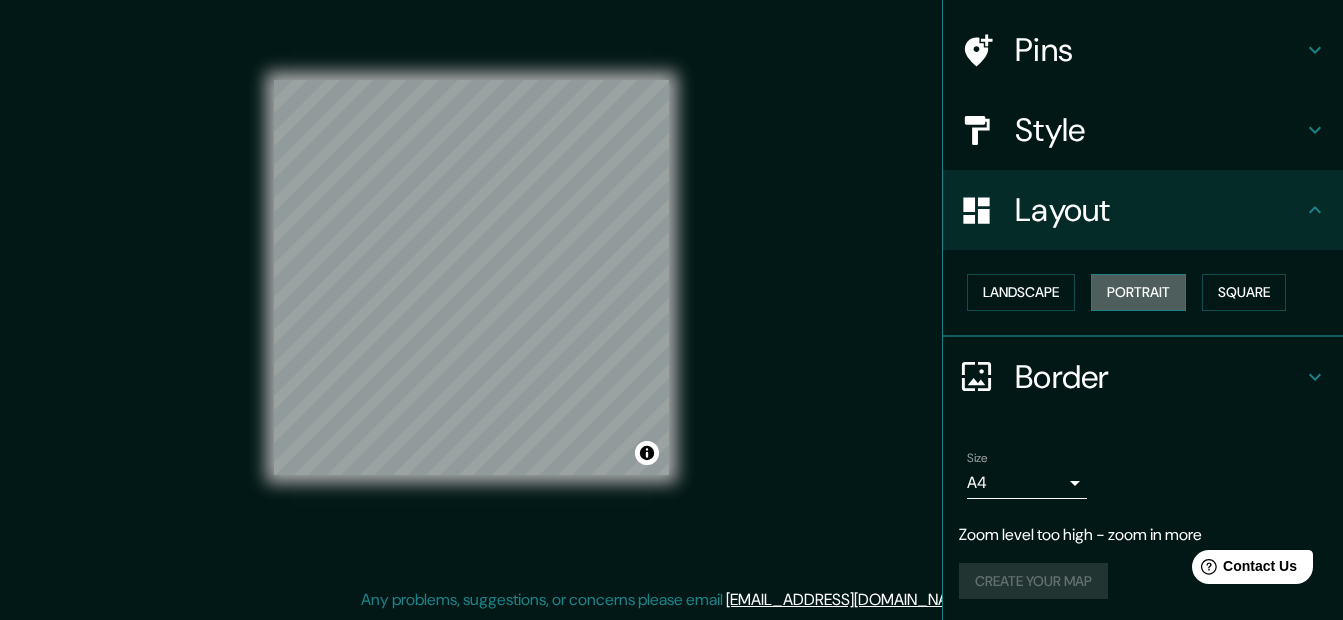 click on "Portrait" at bounding box center [1138, 292] 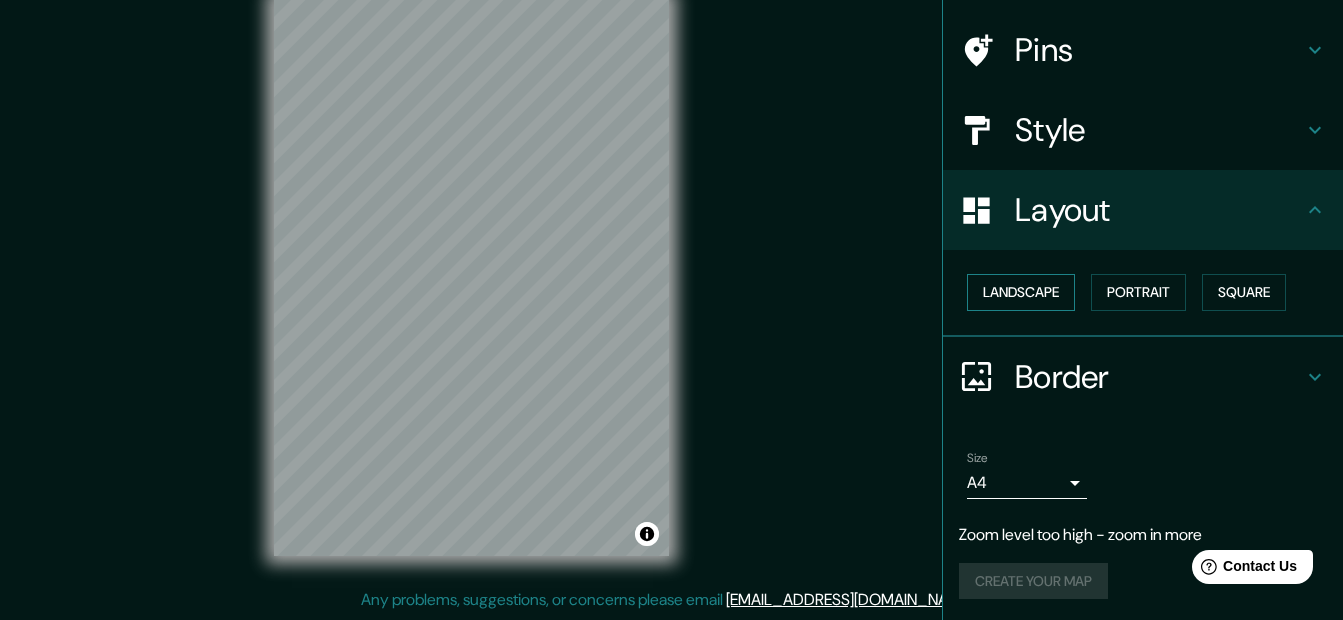 click on "Landscape" at bounding box center [1021, 292] 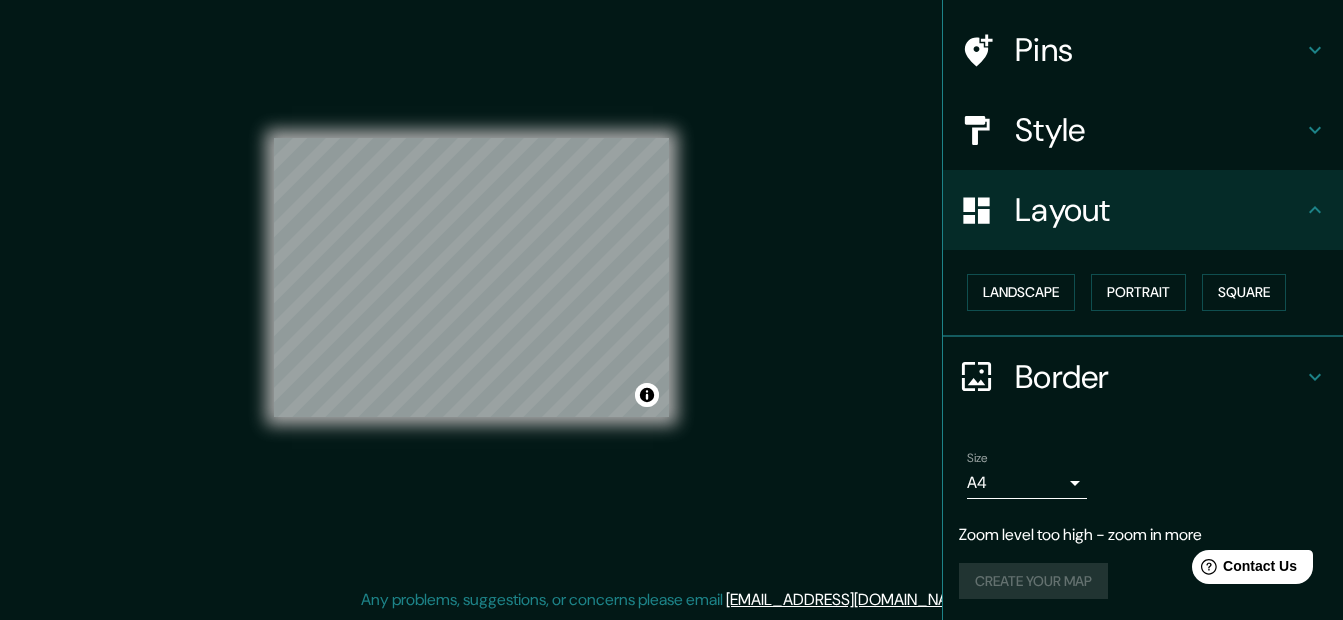 click on "Style" at bounding box center [1143, 130] 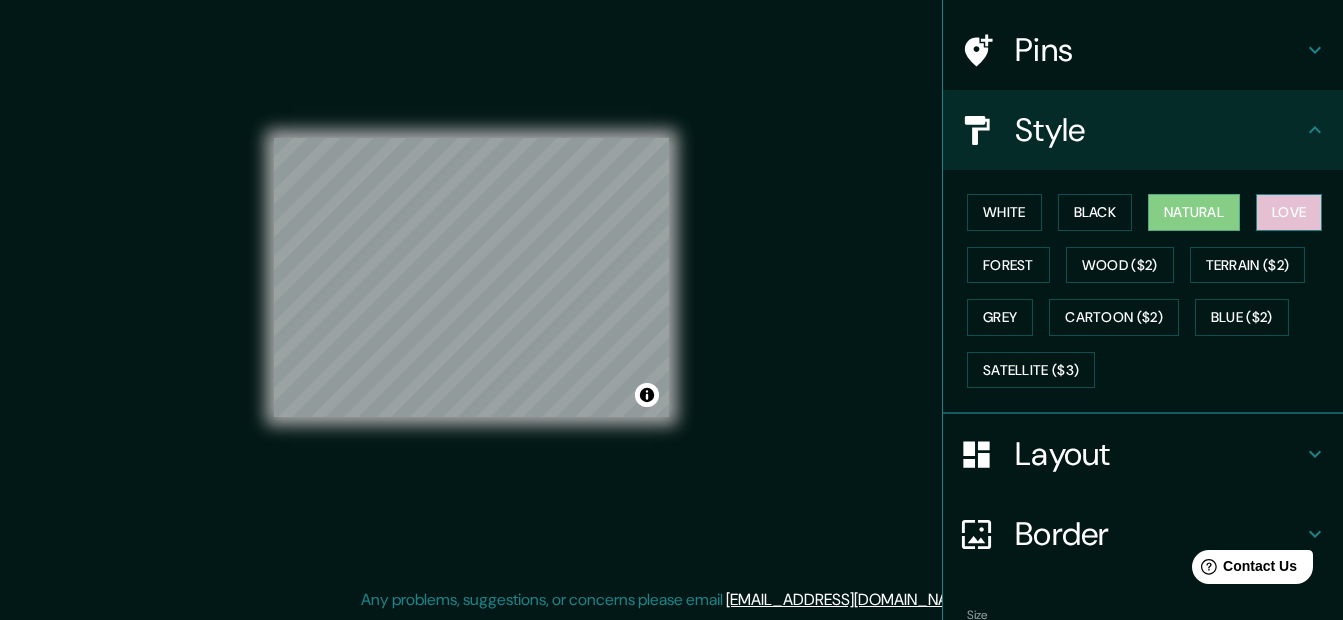 click on "Love" at bounding box center (1289, 212) 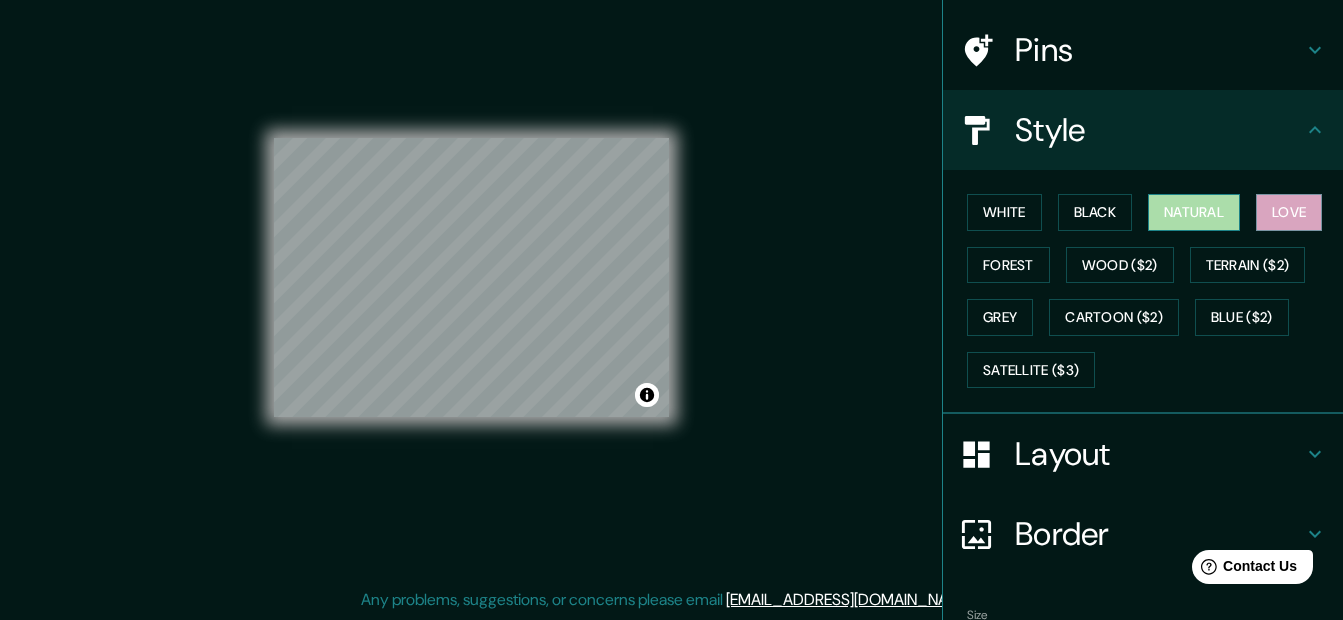 click on "Natural" at bounding box center [1194, 212] 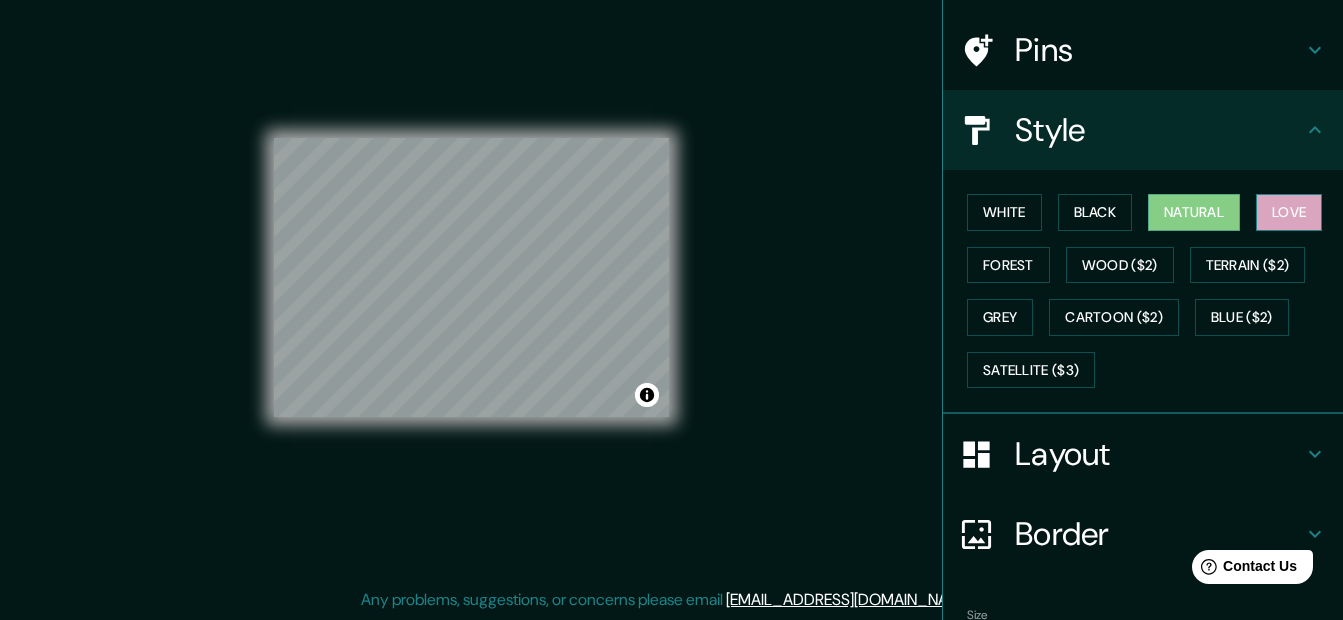 click on "Love" at bounding box center [1289, 212] 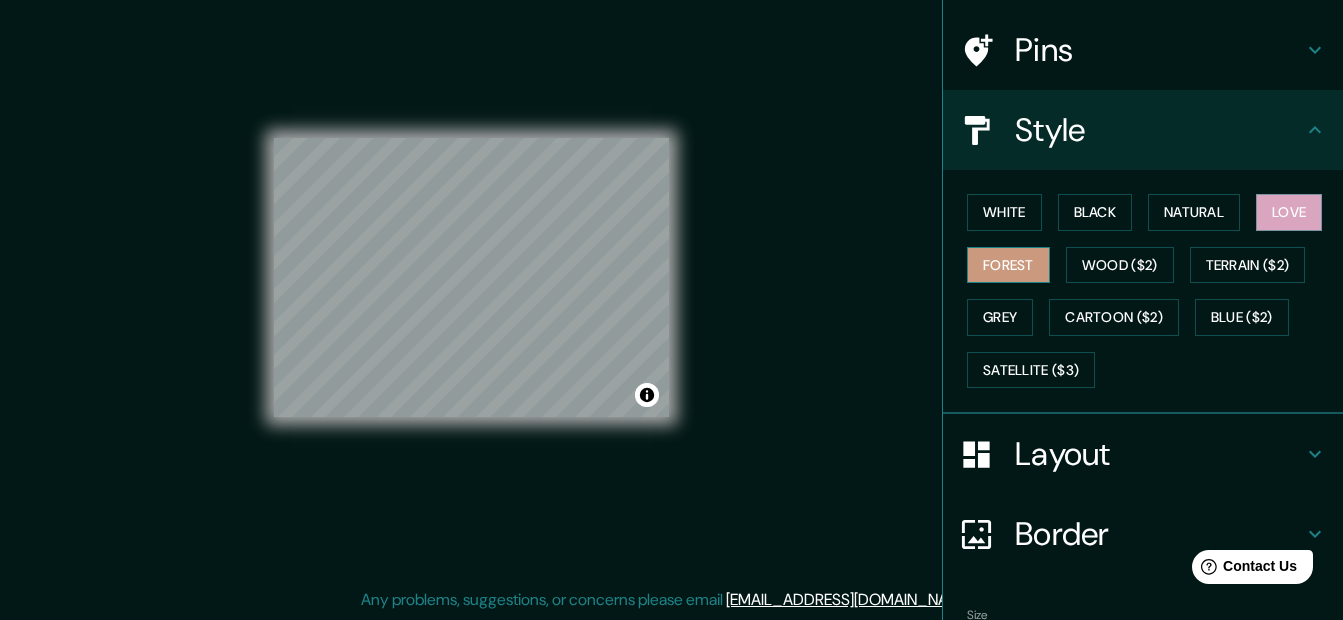 click on "Forest" at bounding box center [1008, 265] 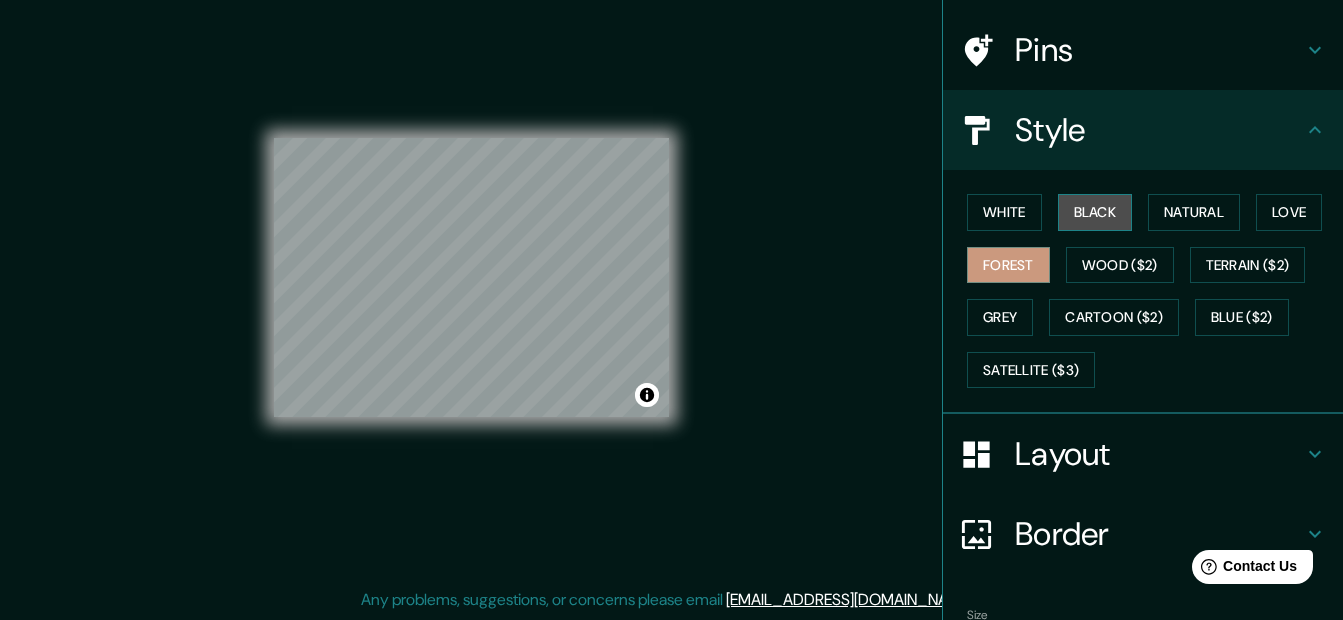click on "Black" at bounding box center [1095, 212] 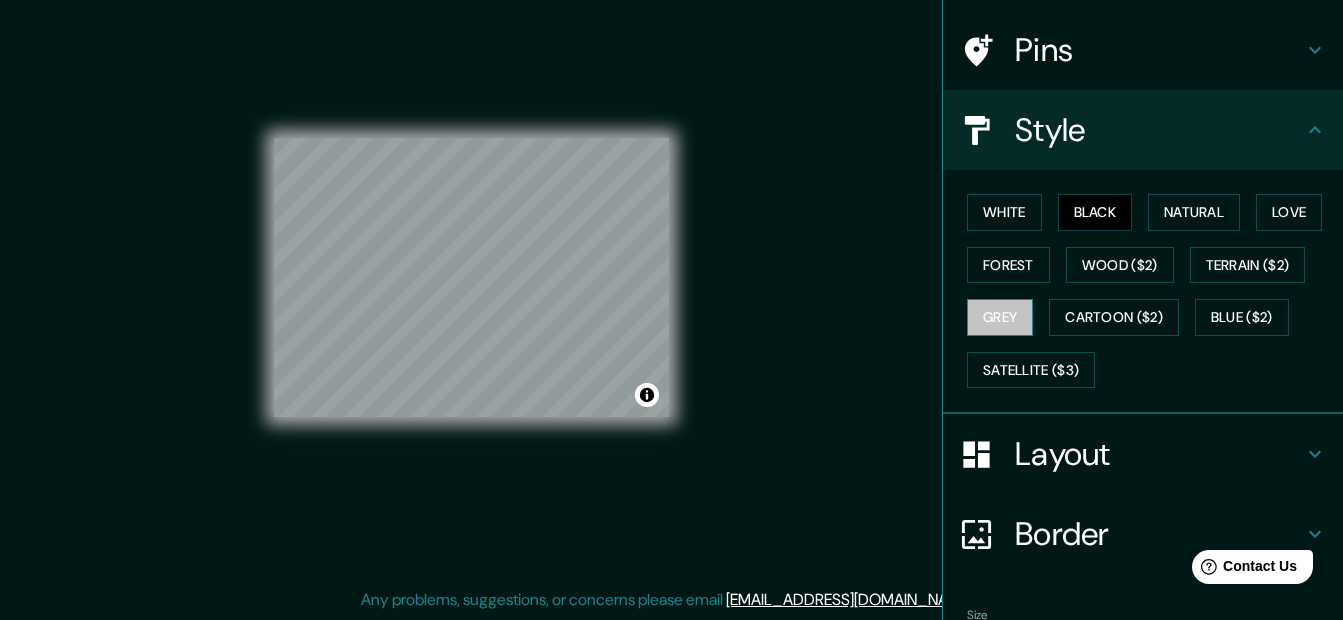 click on "Grey" at bounding box center (1000, 317) 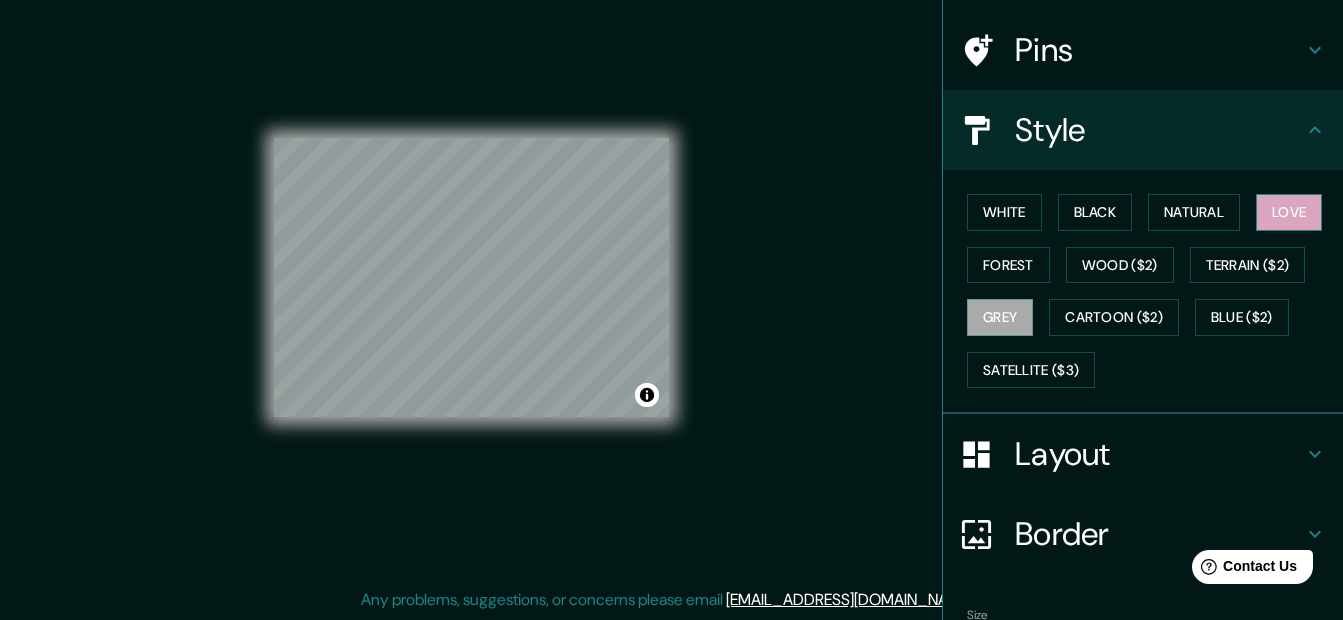 click on "Love" at bounding box center (1289, 212) 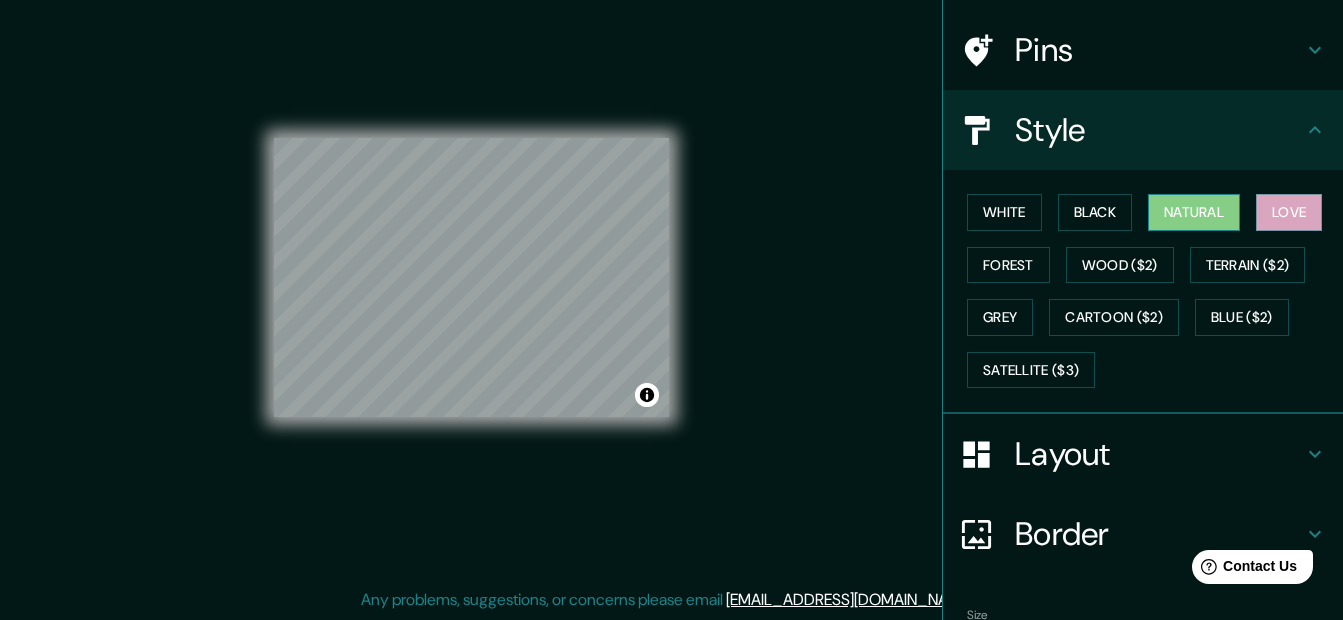 click on "Natural" at bounding box center [1194, 212] 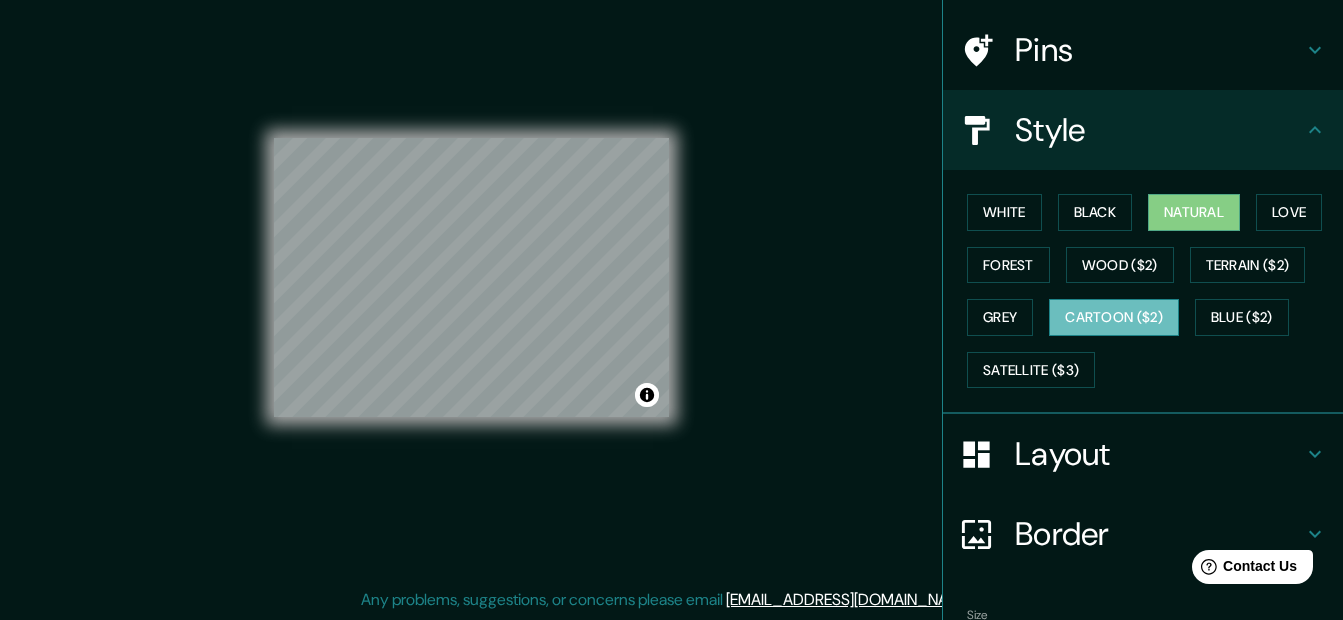 click on "Cartoon ($2)" at bounding box center (1114, 317) 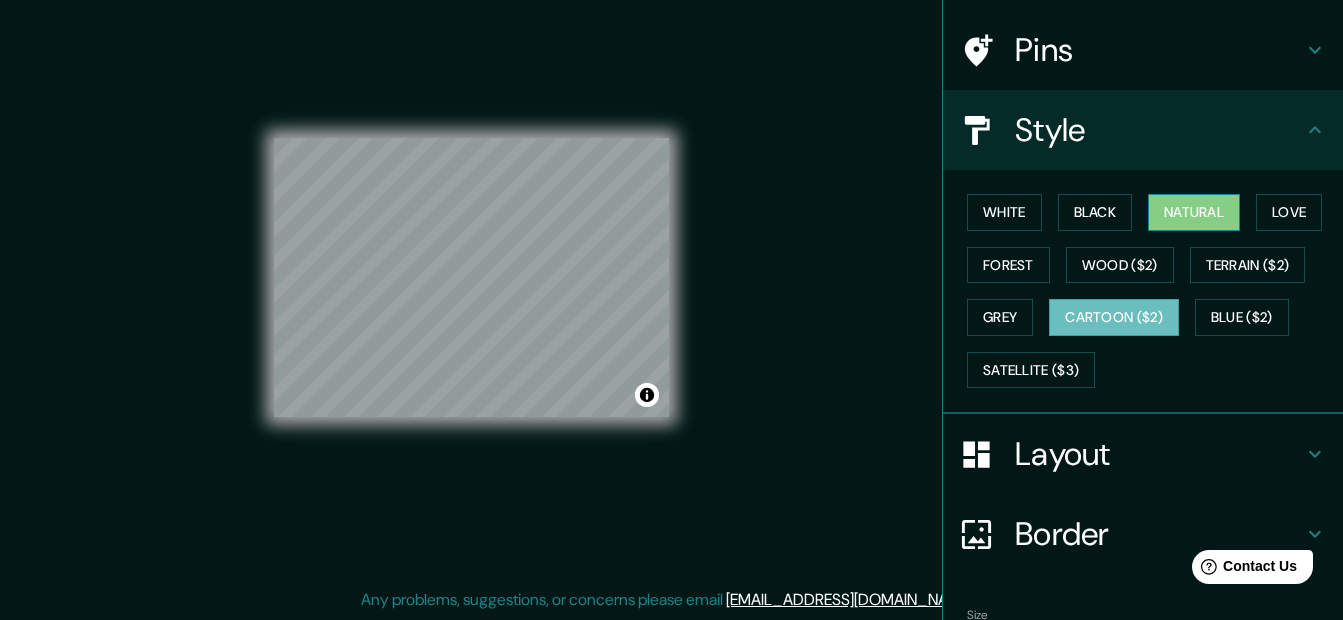 click on "Natural" at bounding box center (1194, 212) 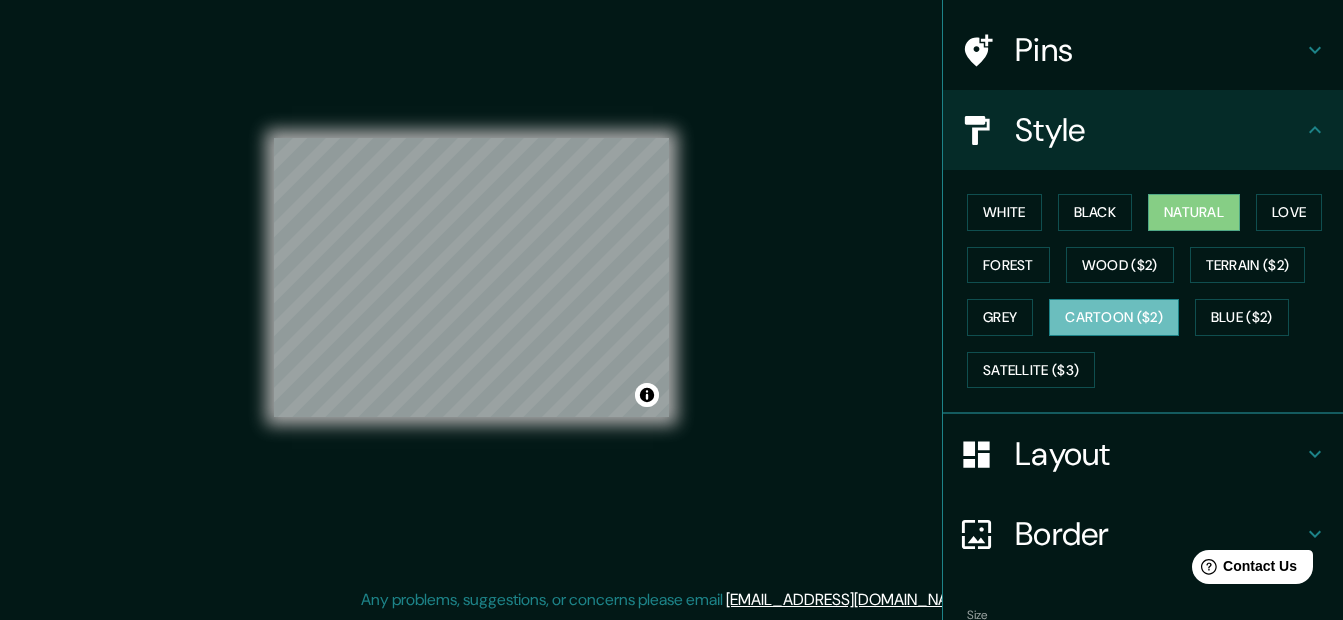 click on "Cartoon ($2)" at bounding box center (1114, 317) 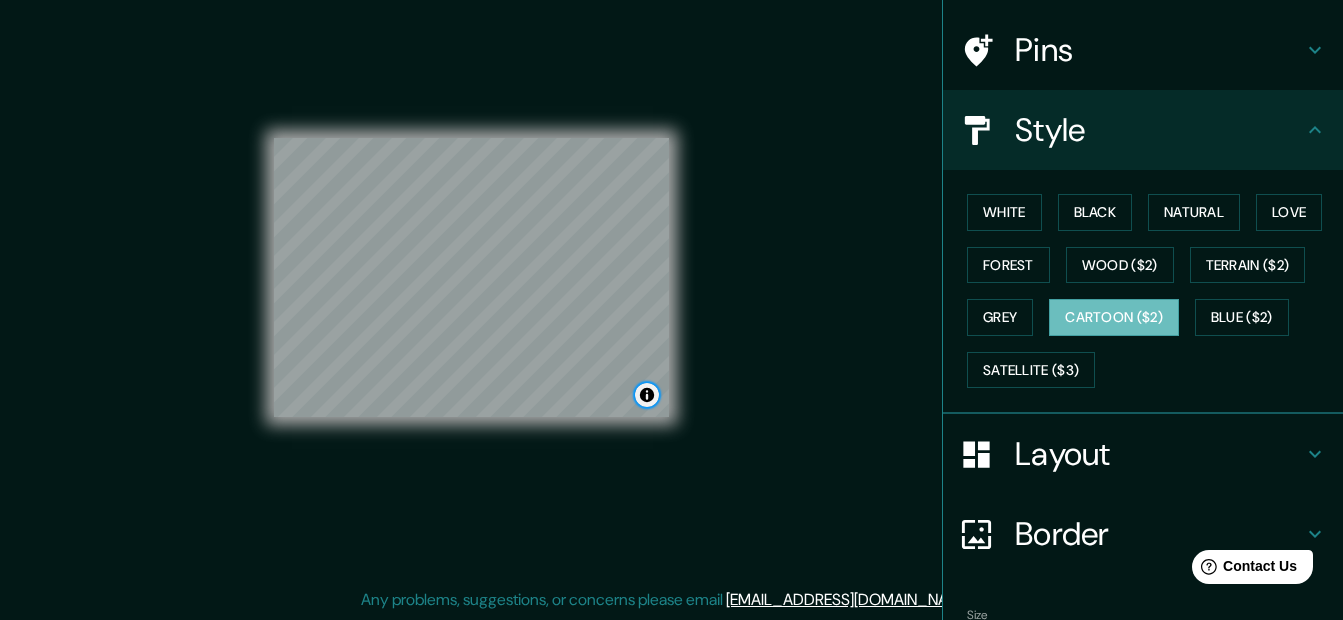 click at bounding box center (647, 395) 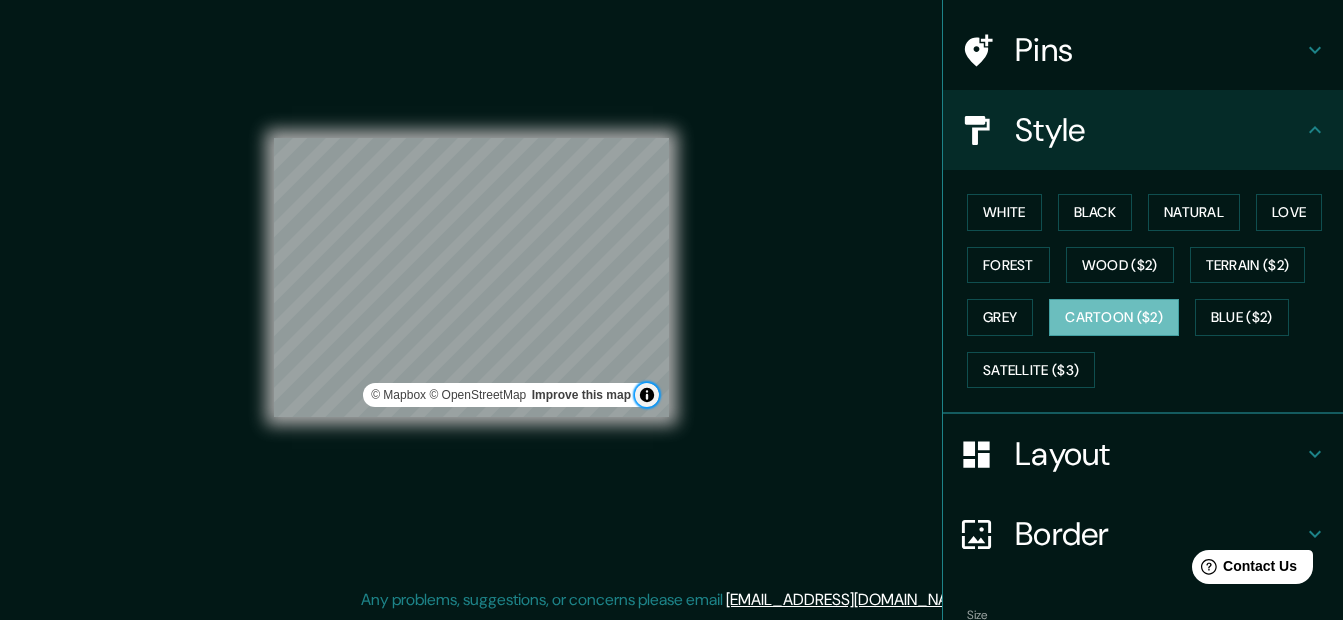 click at bounding box center [647, 395] 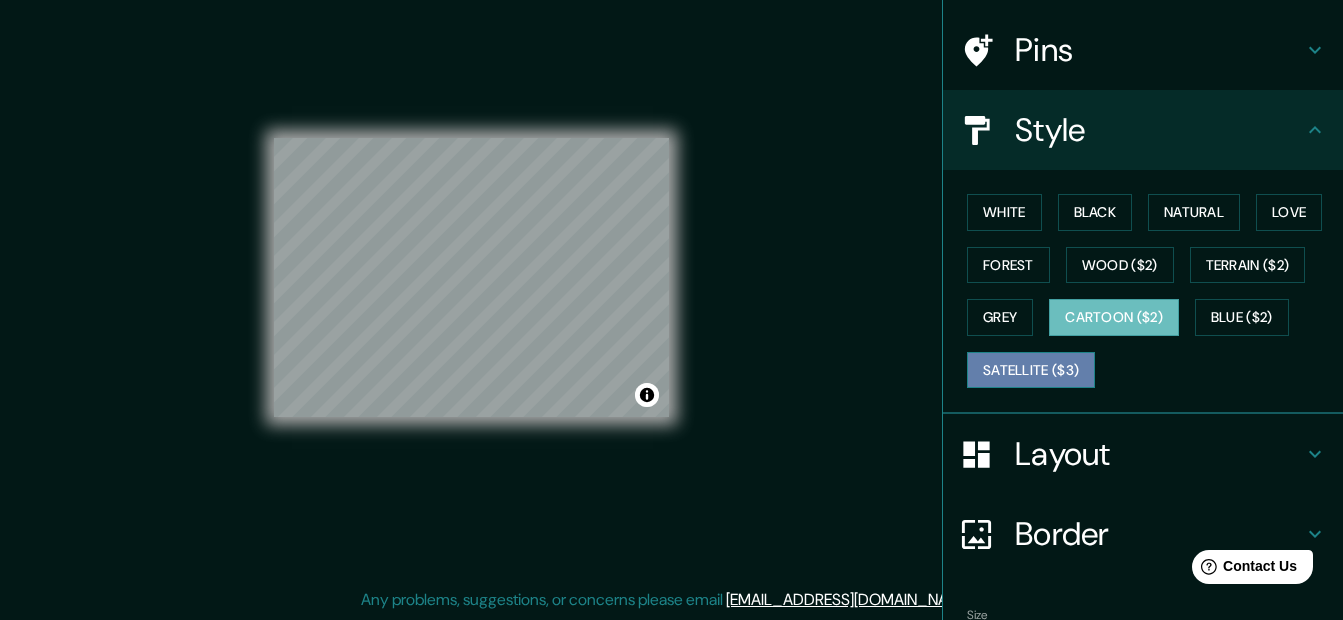 click on "Satellite ($3)" at bounding box center [1031, 370] 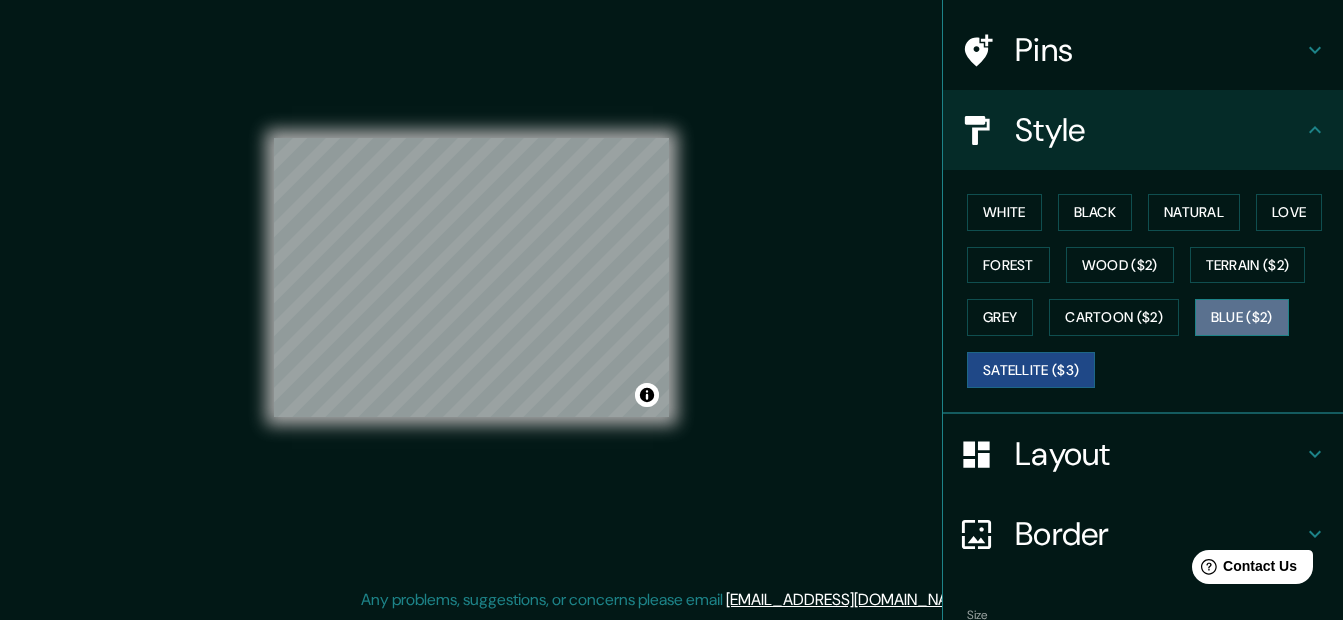 click on "Blue ($2)" at bounding box center (1242, 317) 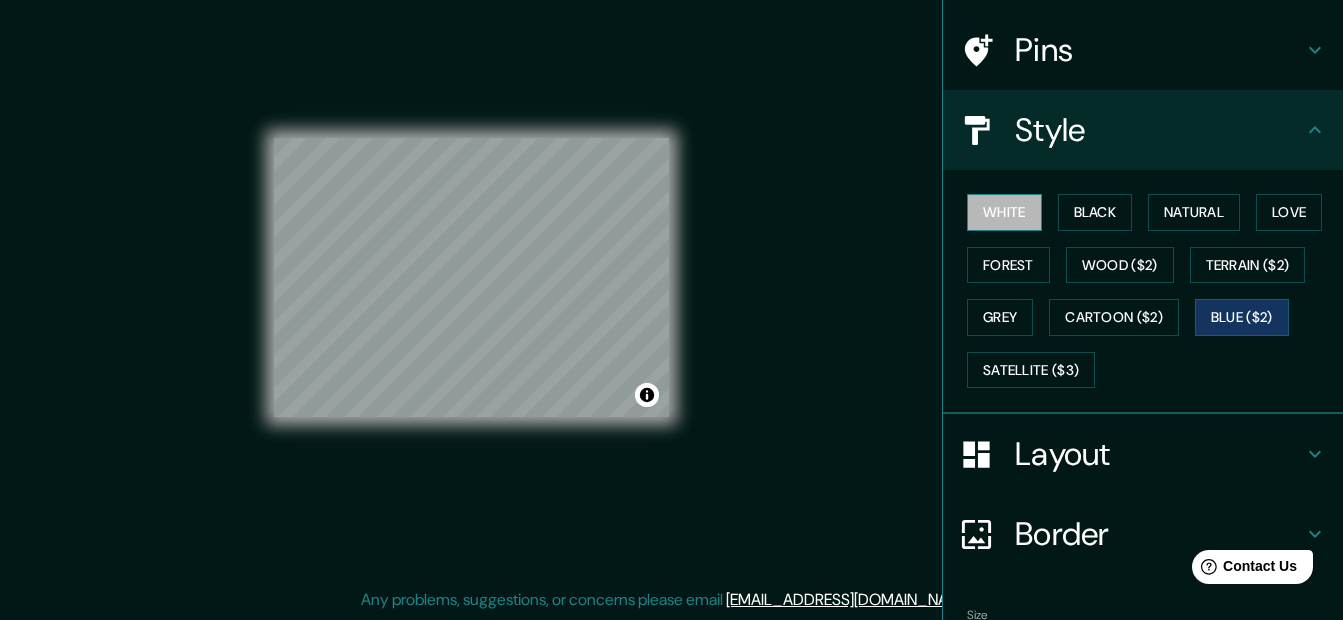 click on "White" at bounding box center [1004, 212] 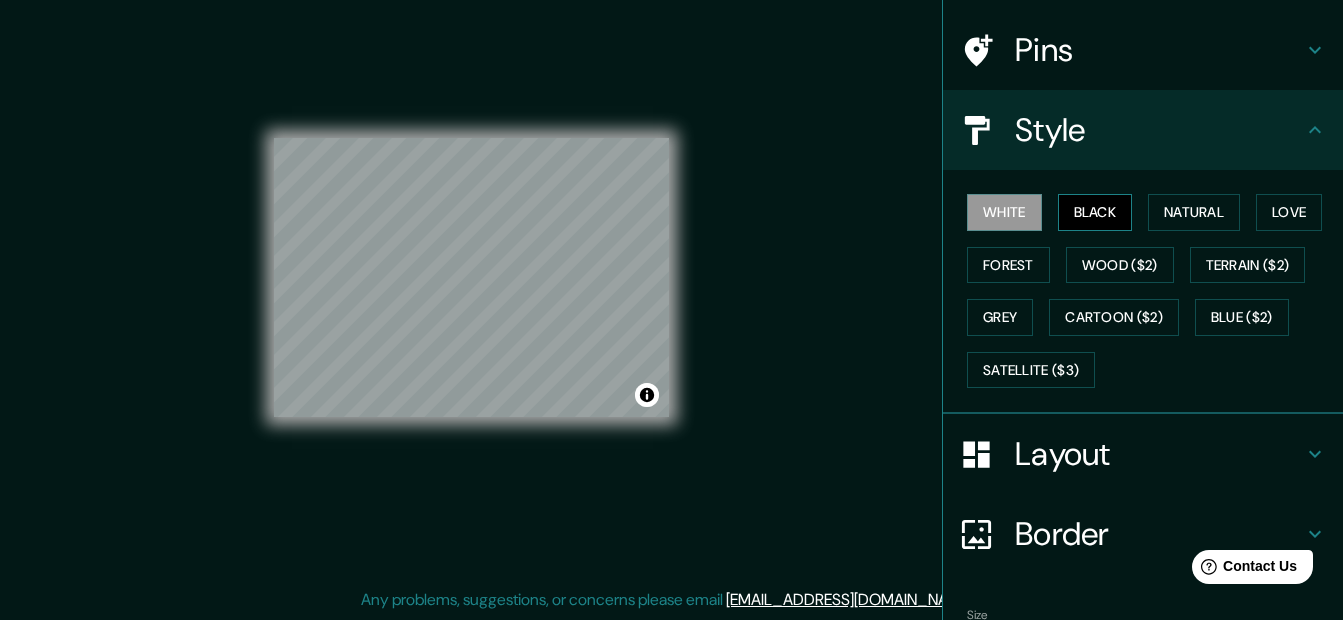 click on "Black" at bounding box center [1095, 212] 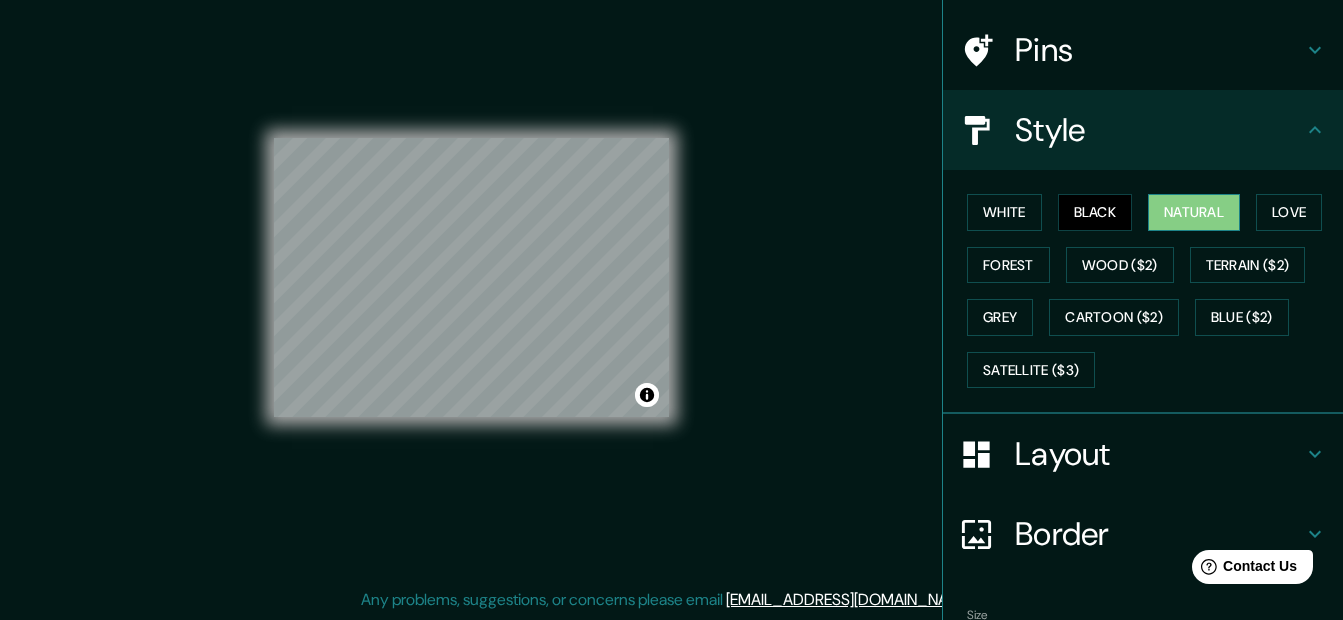 click on "Natural" at bounding box center [1194, 212] 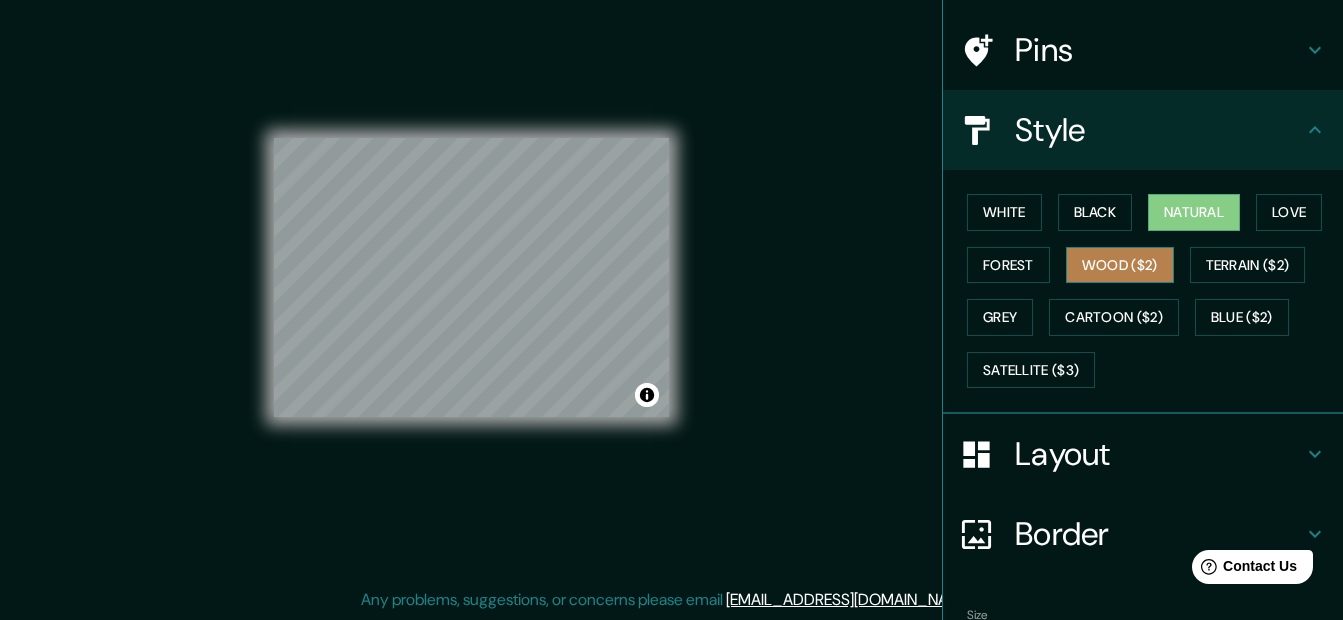 click on "Wood ($2)" at bounding box center [1120, 265] 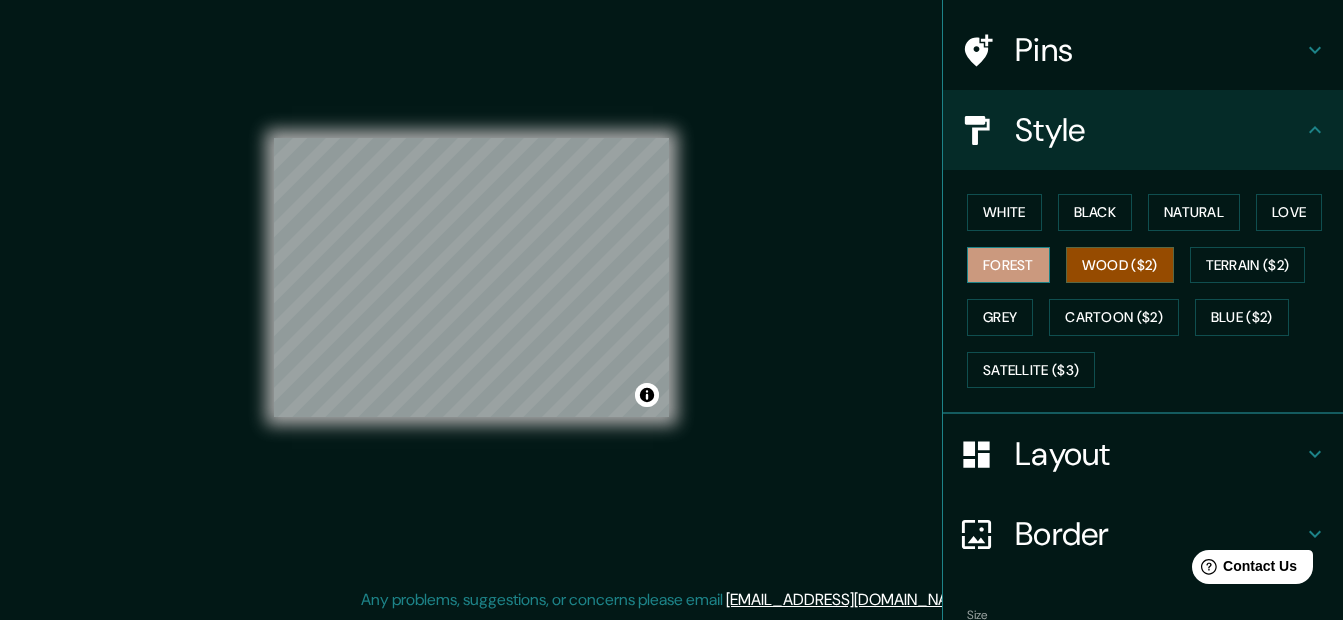 click on "Forest" at bounding box center [1008, 265] 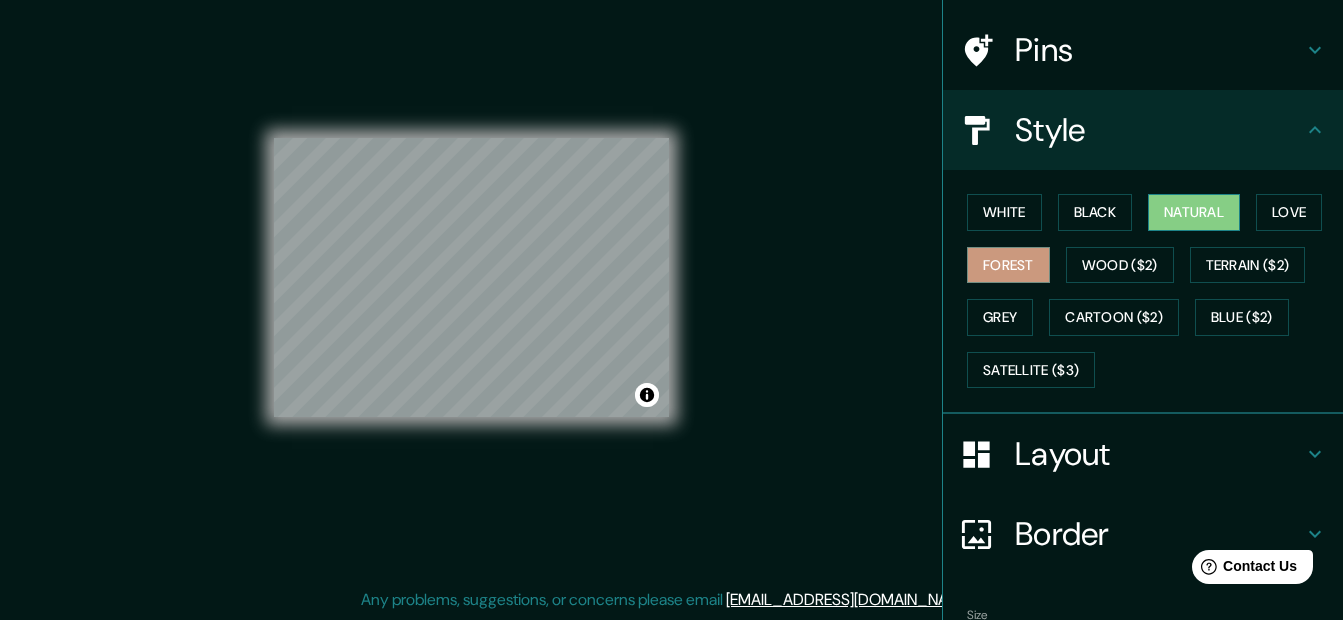 click on "Natural" at bounding box center (1194, 212) 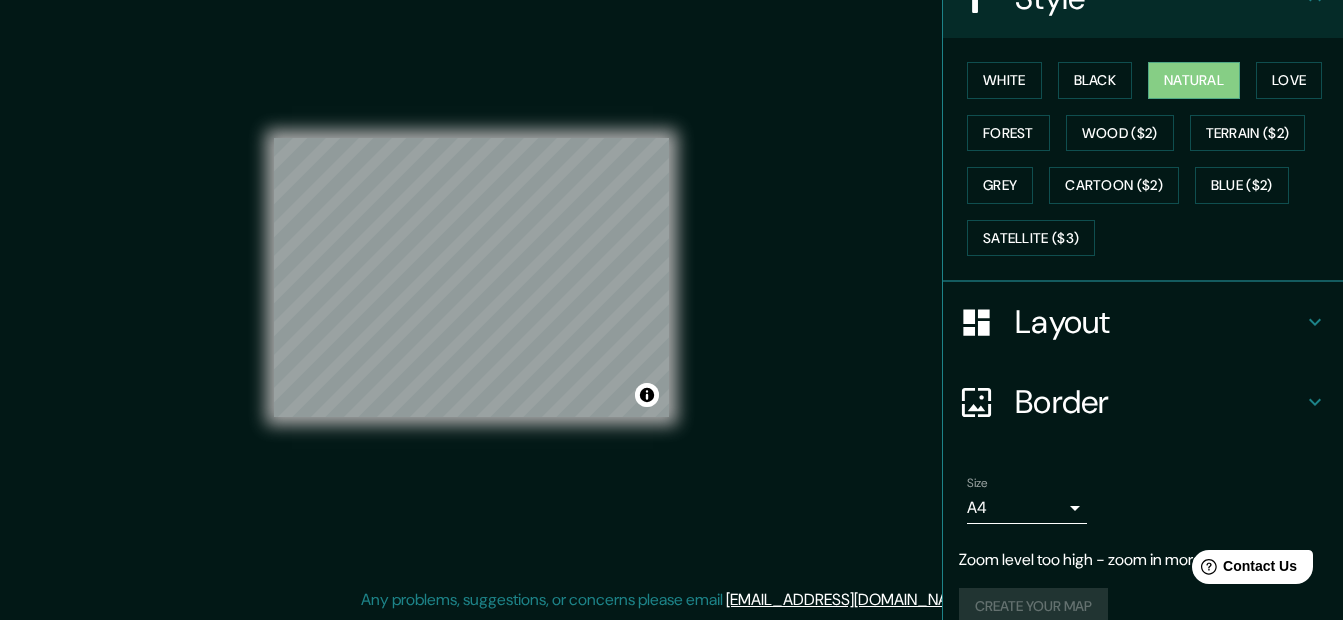 scroll, scrollTop: 297, scrollLeft: 0, axis: vertical 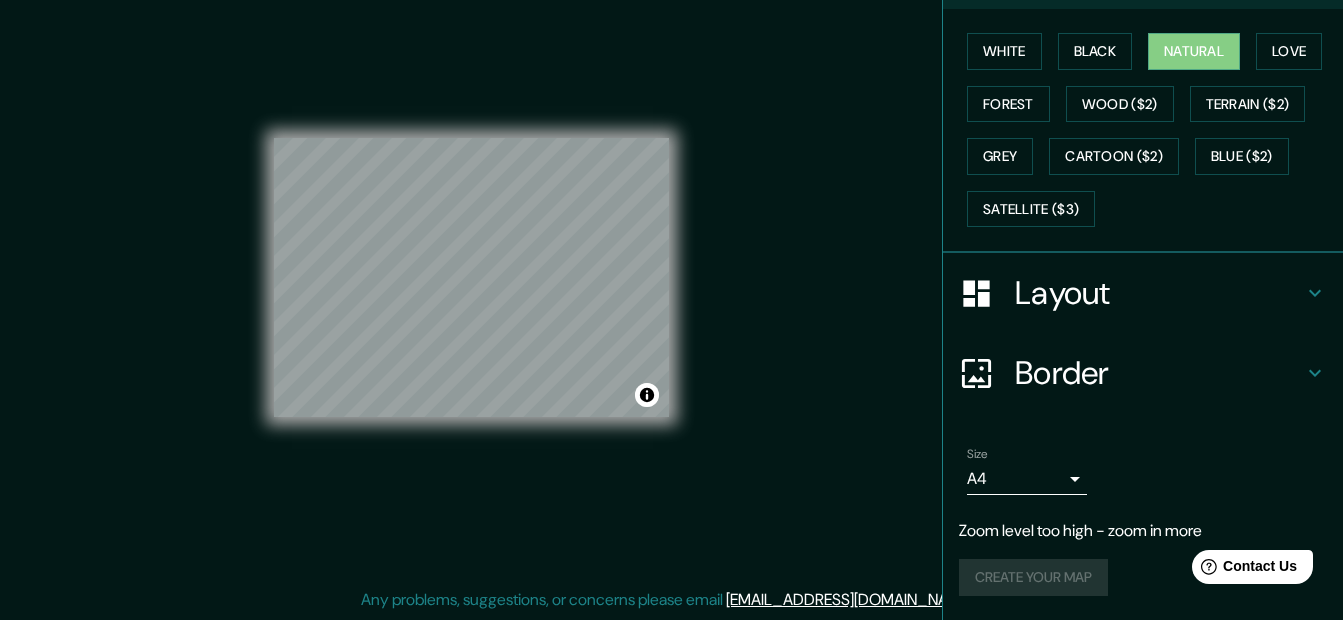 click on "Mappin Location Pins Style White Black Natural Love Forest Wood ($2) Terrain ($2) Grey Cartoon ($2) Blue ($2) Satellite ($3) Layout Border Choose a border.  Hint : you can make layers of the frame opaque to create some cool effects. None Simple Transparent Fancy Size A4 single Zoom level too high - zoom in more Create your map © Mapbox   © OpenStreetMap   Improve this map Any problems, suggestions, or concerns please email    [EMAIL_ADDRESS][DOMAIN_NAME] . . ." at bounding box center [671, 276] 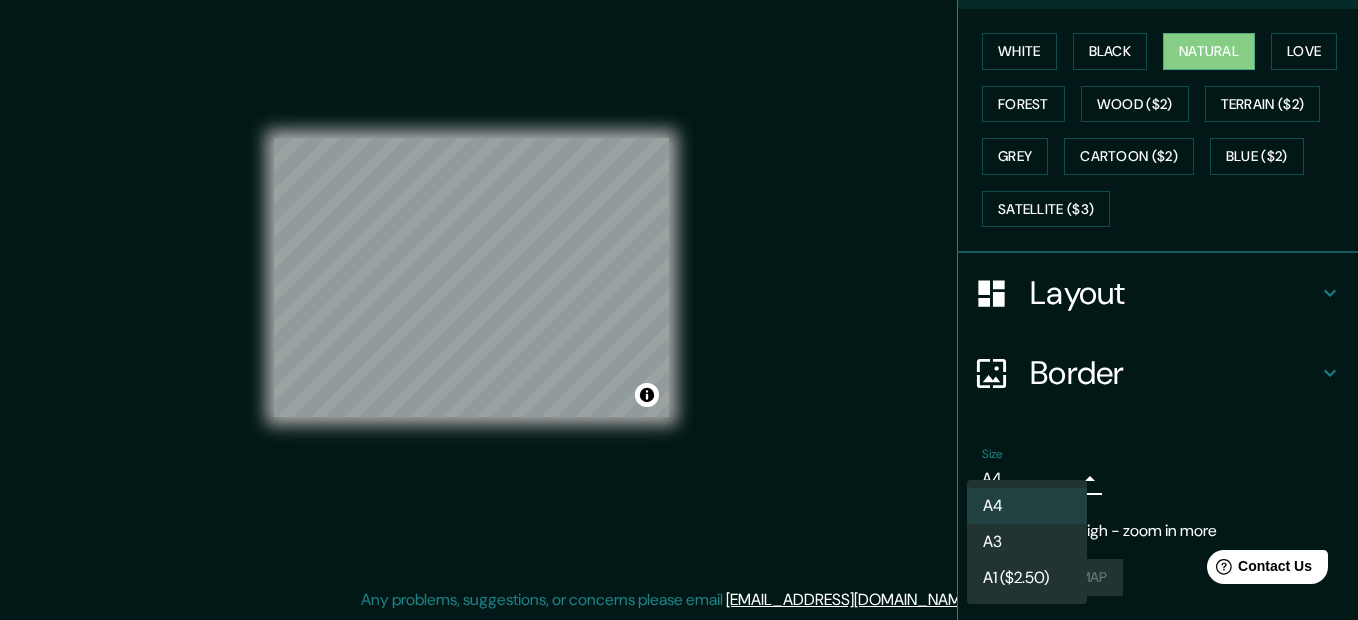 click on "A3" at bounding box center (1027, 542) 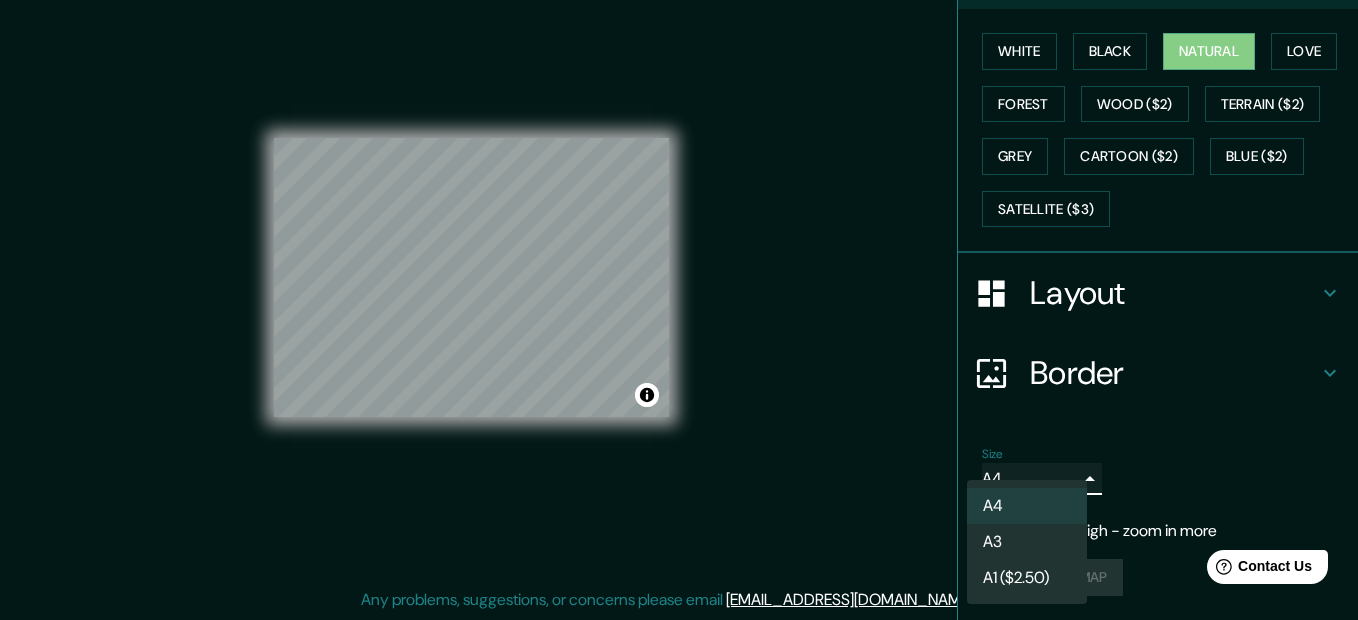 type on "a4" 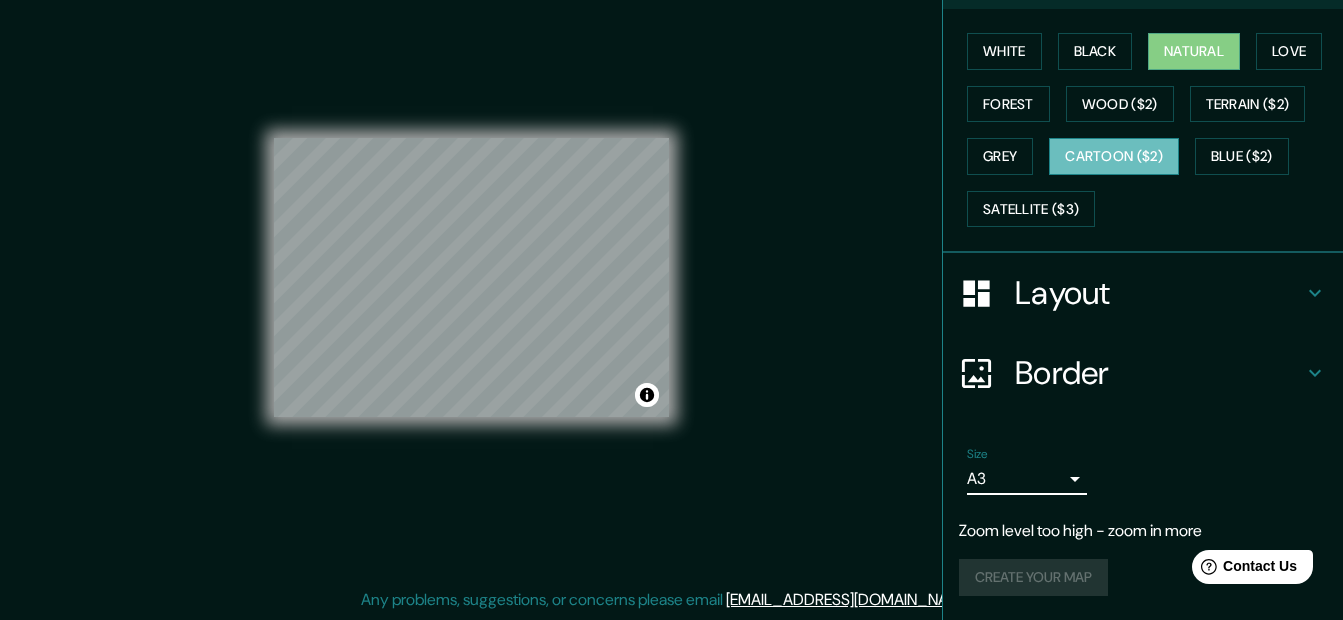 click on "Cartoon ($2)" at bounding box center [1114, 156] 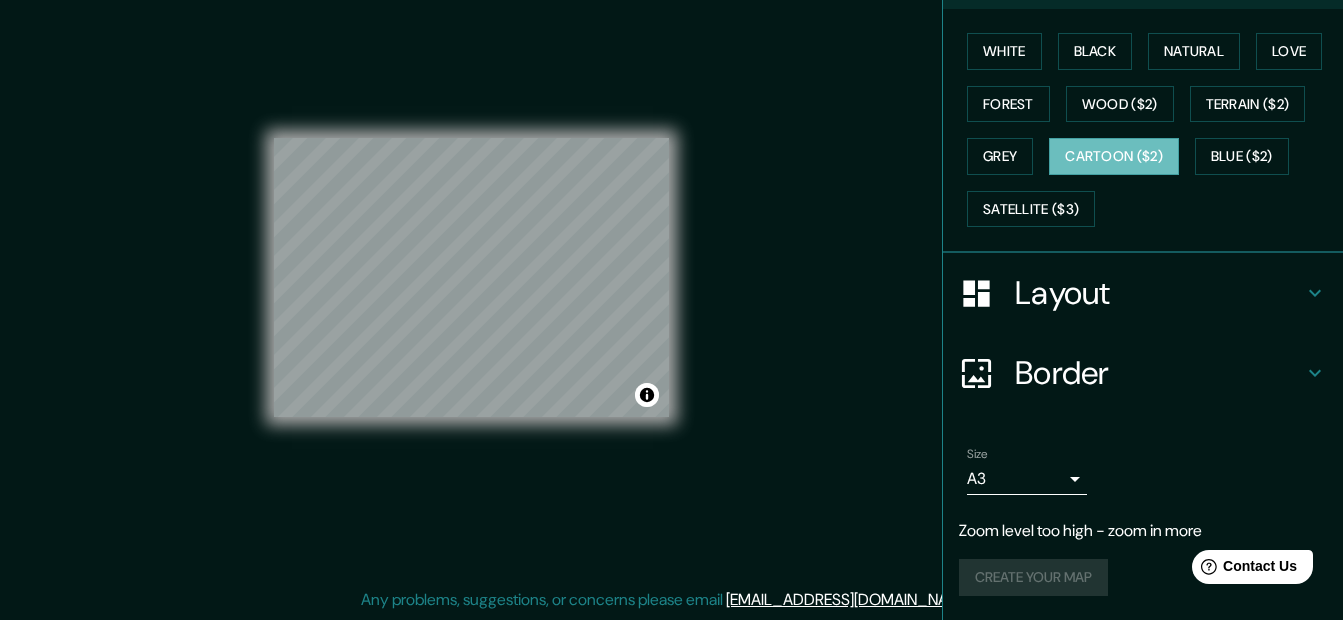 click on "Layout" at bounding box center (1159, 293) 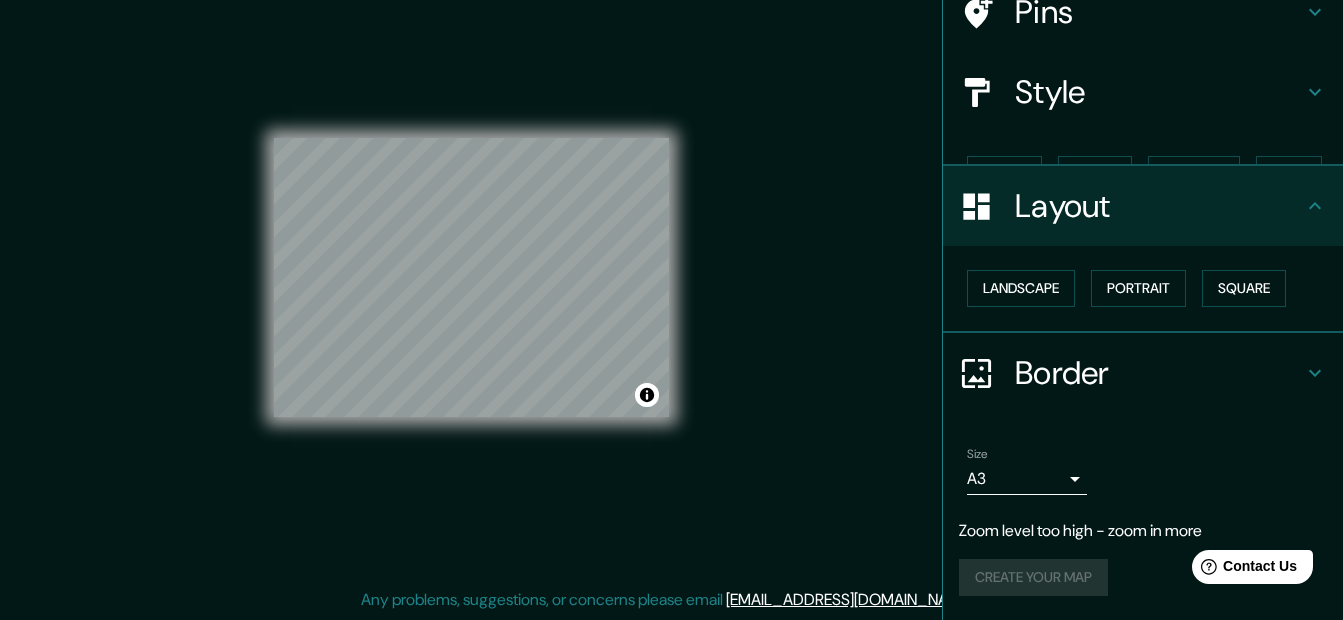 scroll, scrollTop: 139, scrollLeft: 0, axis: vertical 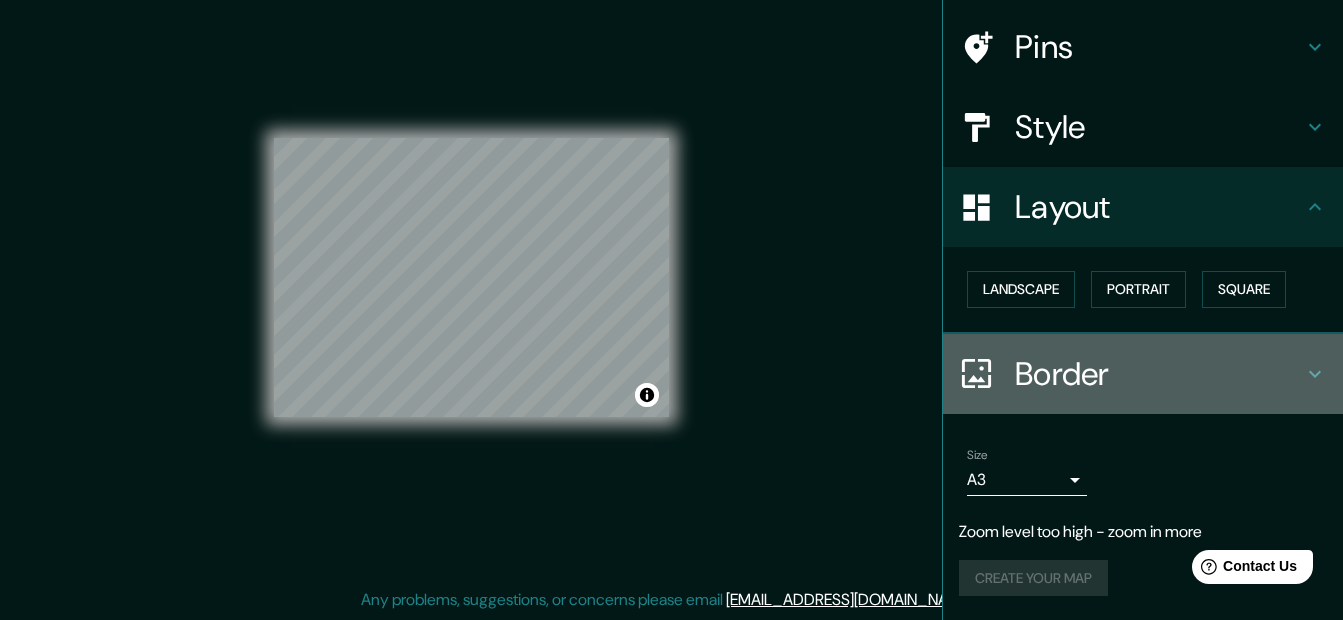 click on "Border" at bounding box center (1143, 374) 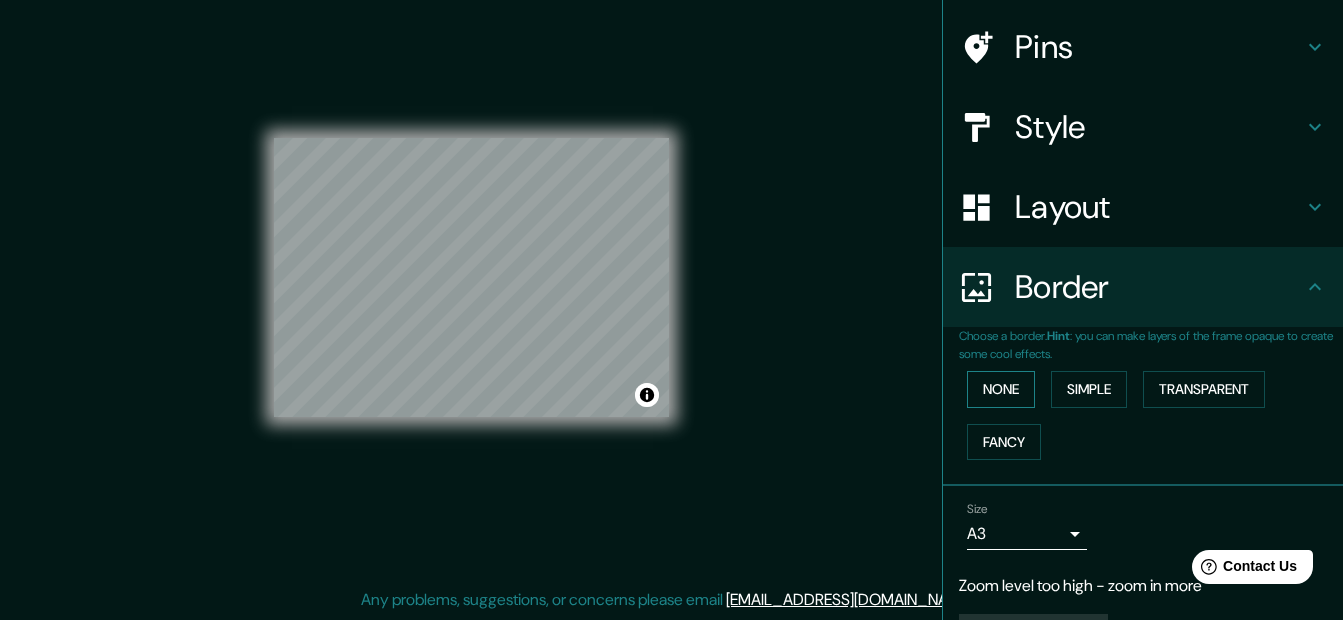 click on "None" at bounding box center (1001, 389) 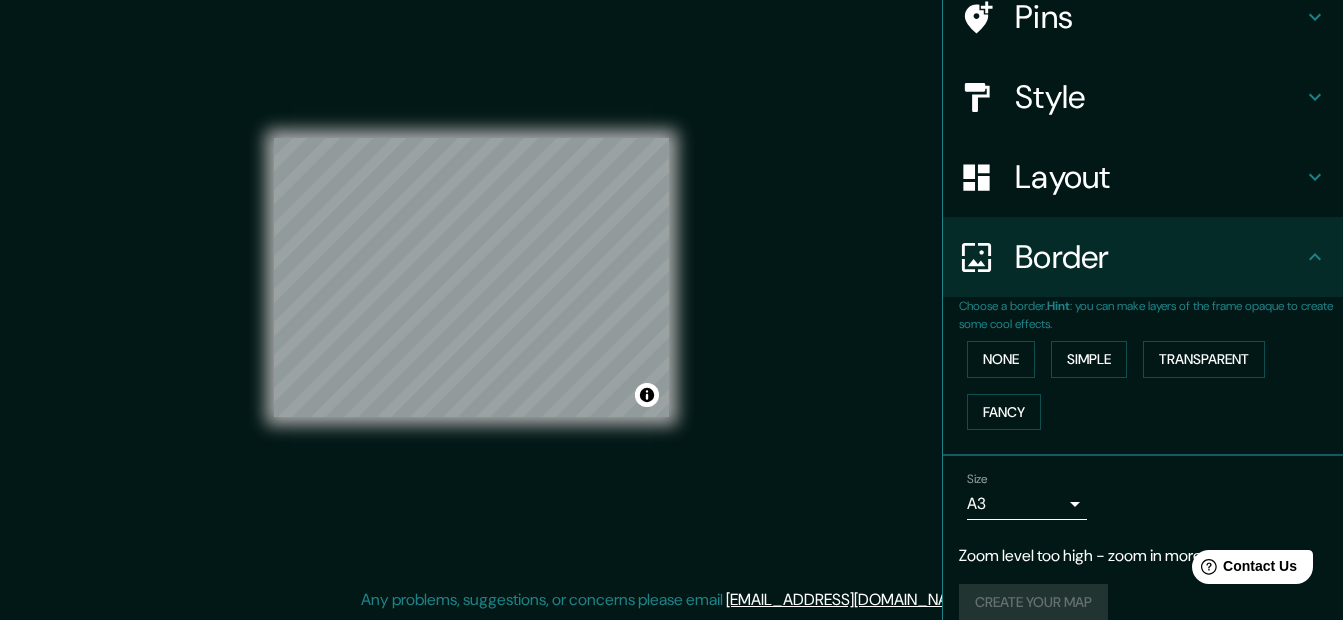 scroll, scrollTop: 194, scrollLeft: 0, axis: vertical 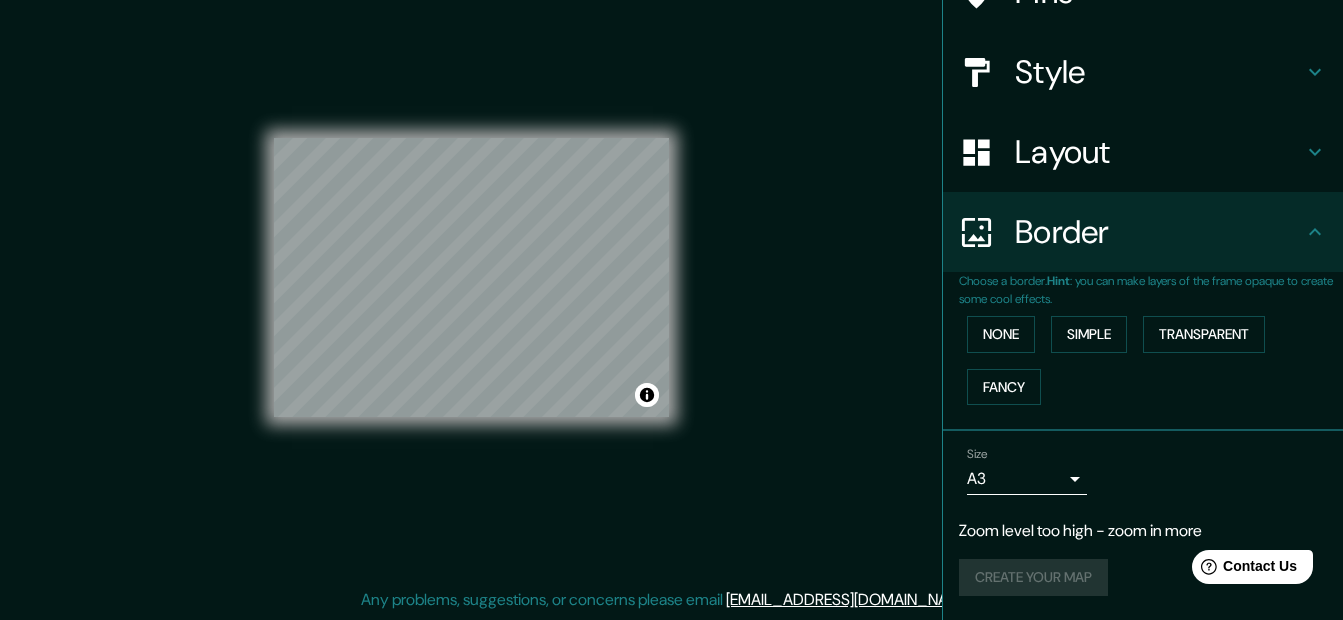 click on "Create your map" at bounding box center (1143, 577) 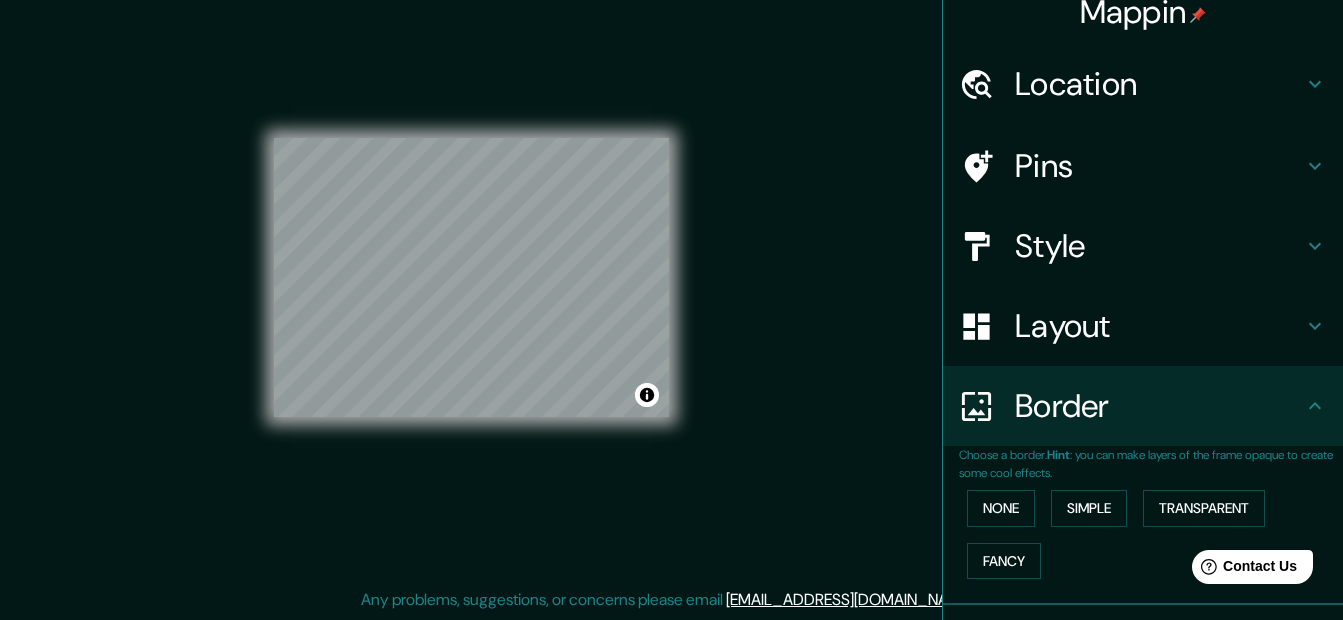 scroll, scrollTop: 0, scrollLeft: 0, axis: both 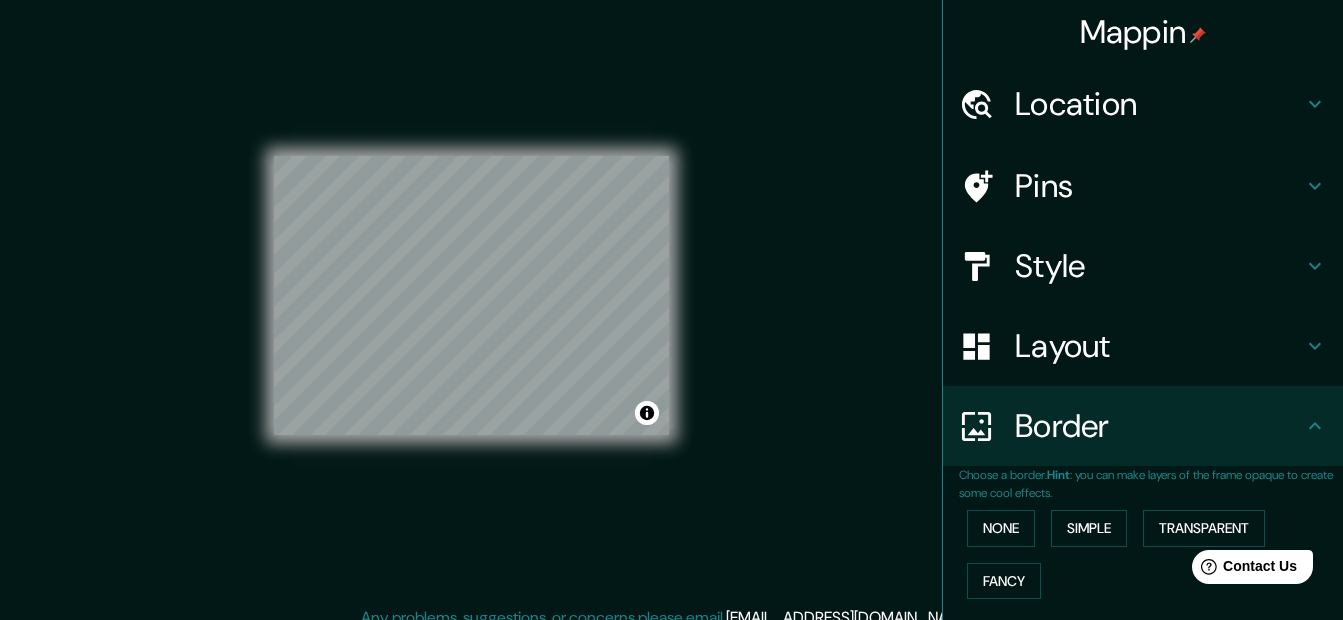 click on "Pins" at bounding box center (1143, 186) 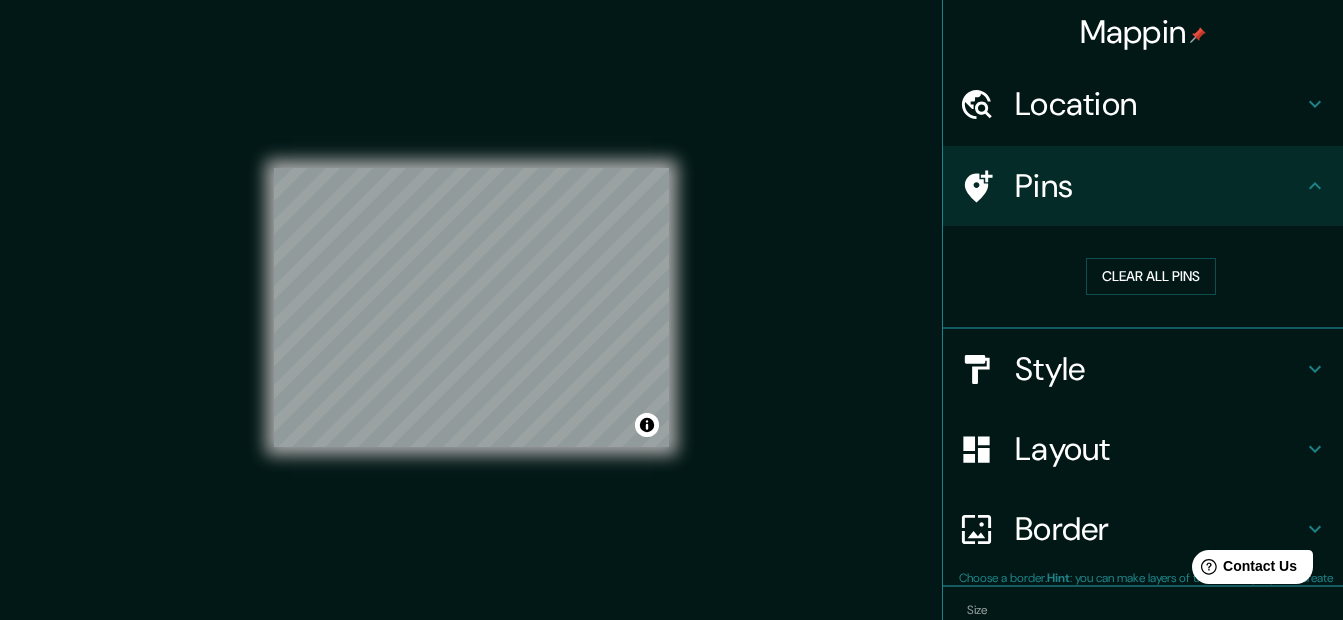 scroll, scrollTop: 3, scrollLeft: 0, axis: vertical 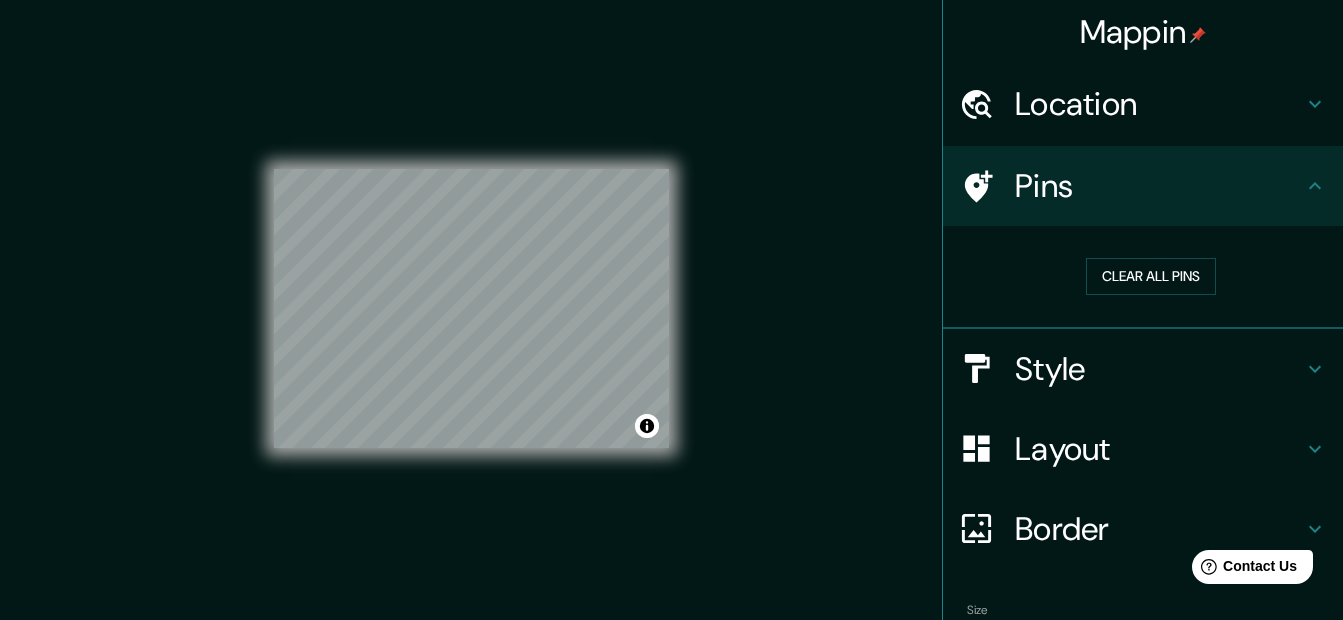 click on "Pins" at bounding box center (1143, 186) 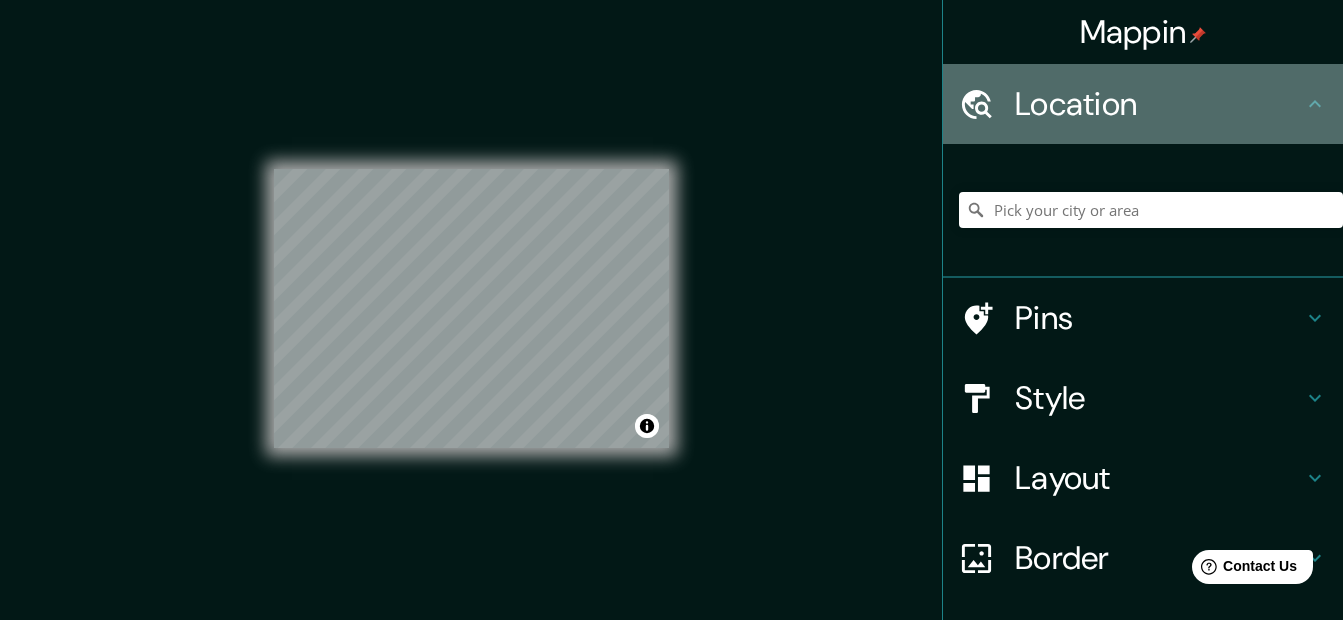 click on "Location" at bounding box center (1159, 104) 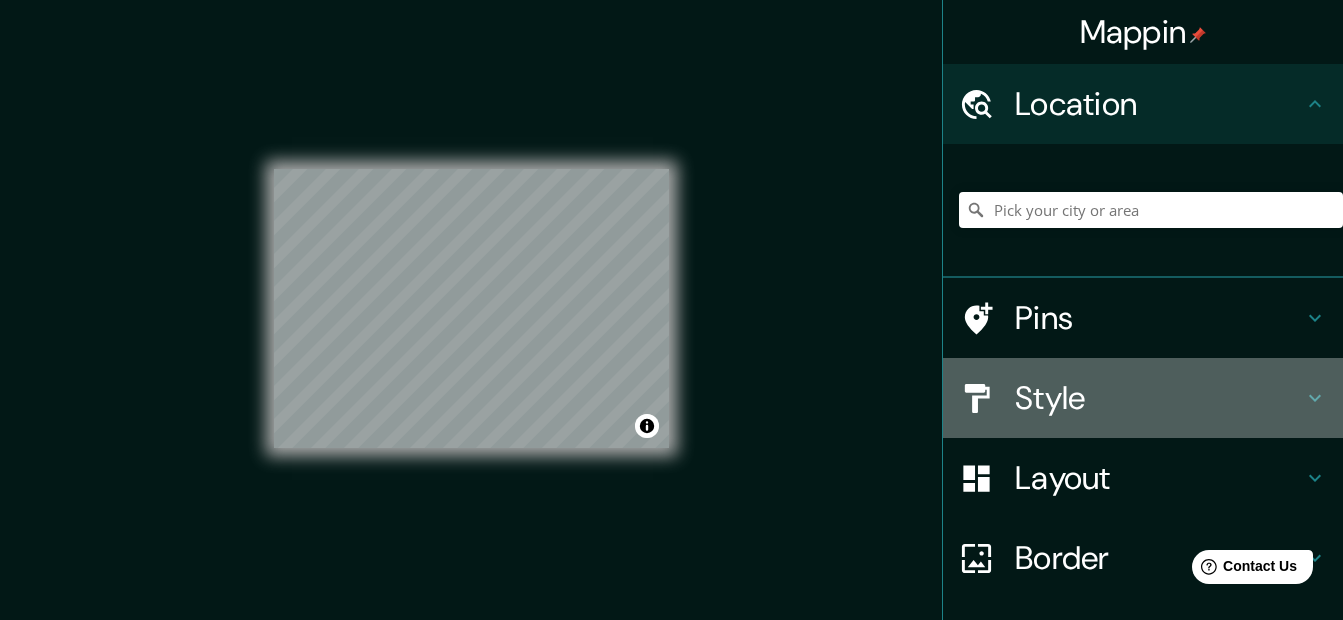 click on "Style" at bounding box center (1159, 398) 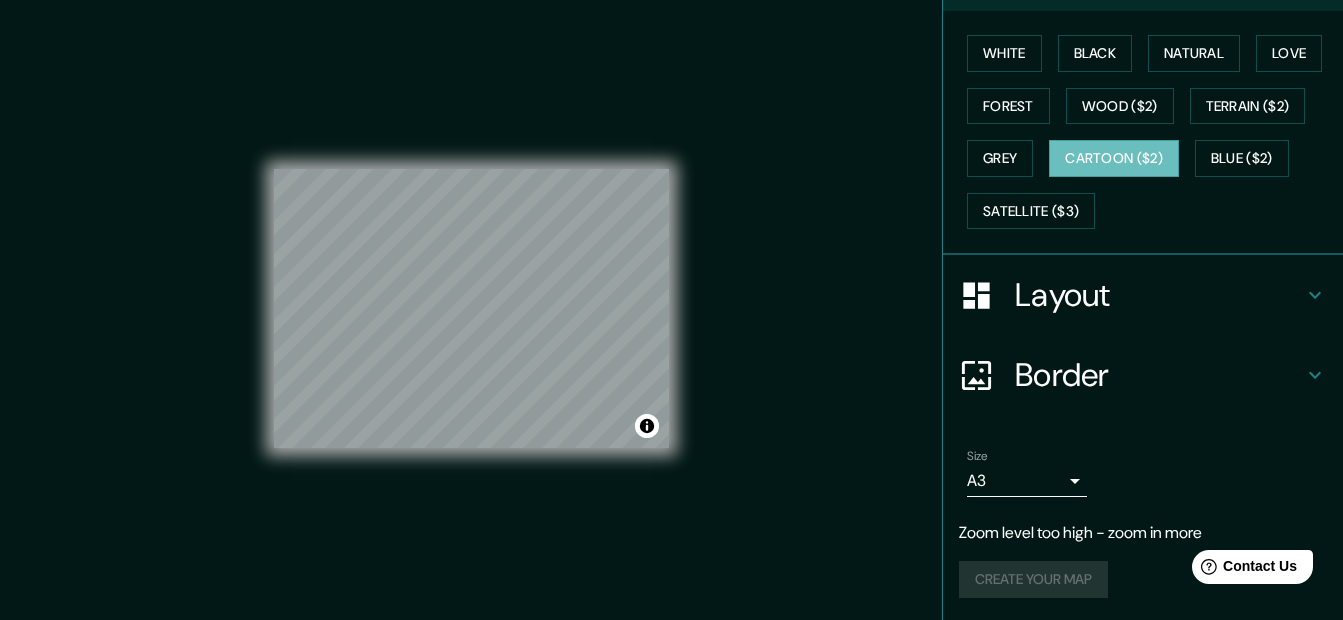 scroll, scrollTop: 297, scrollLeft: 0, axis: vertical 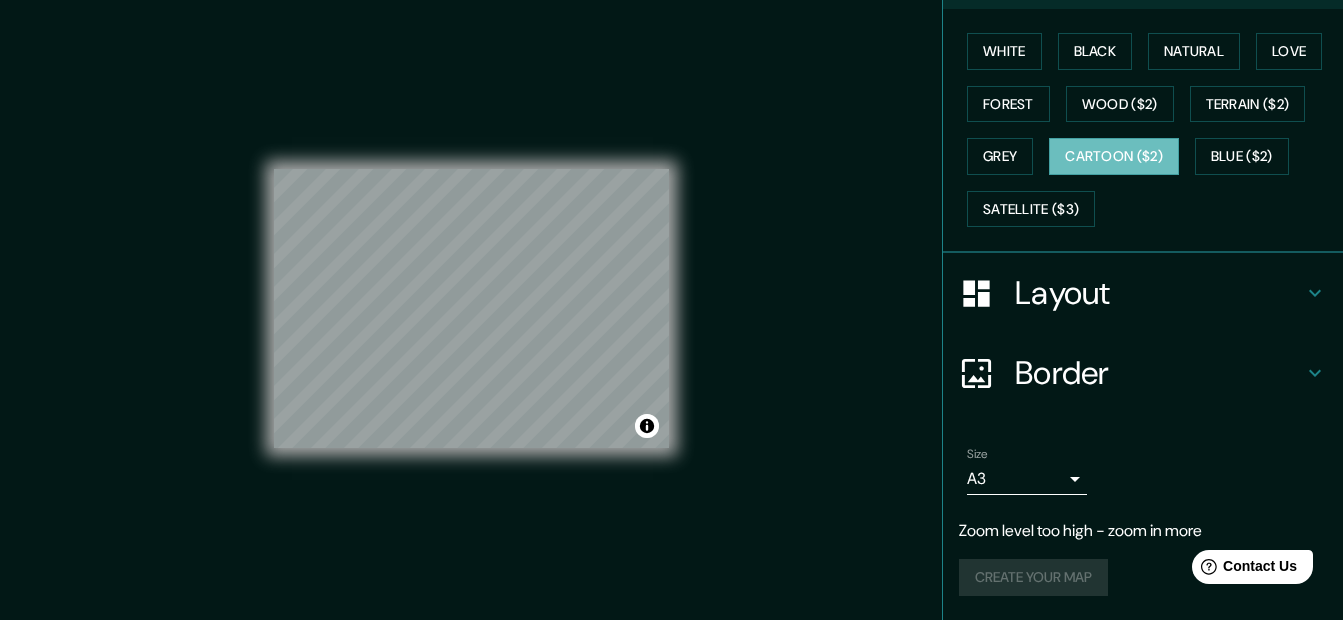 click on "Layout" at bounding box center [1159, 293] 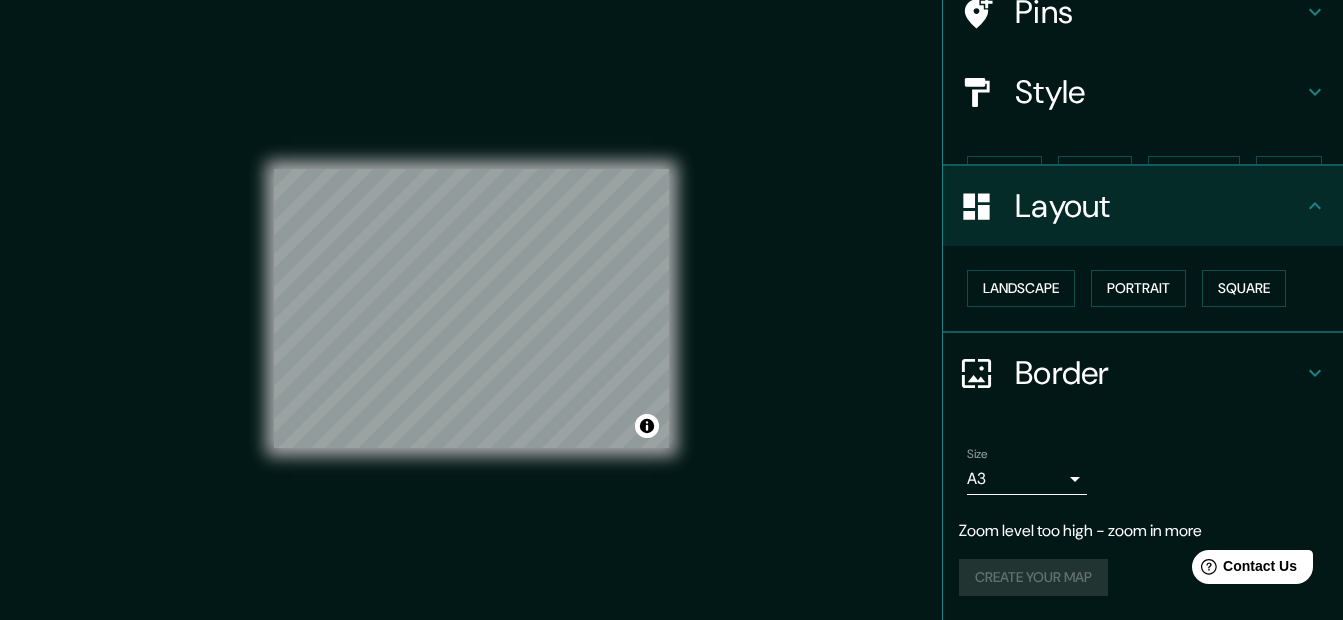 scroll, scrollTop: 4, scrollLeft: 0, axis: vertical 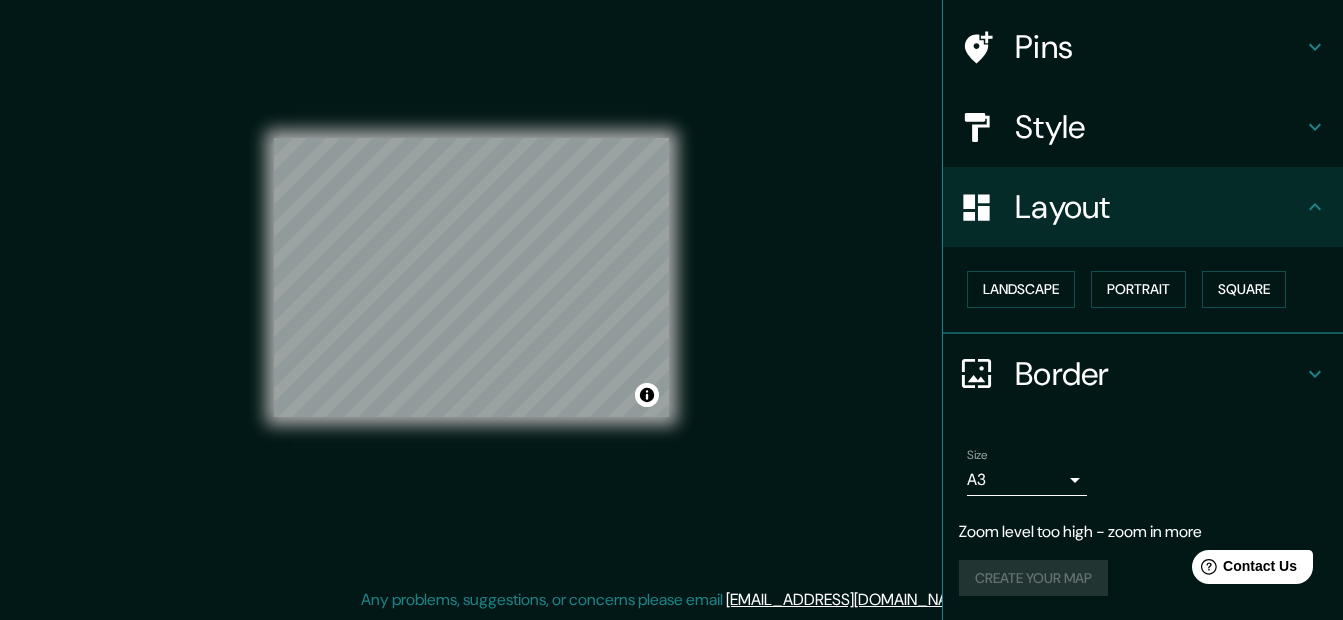 click on "Create your map" at bounding box center (1143, 578) 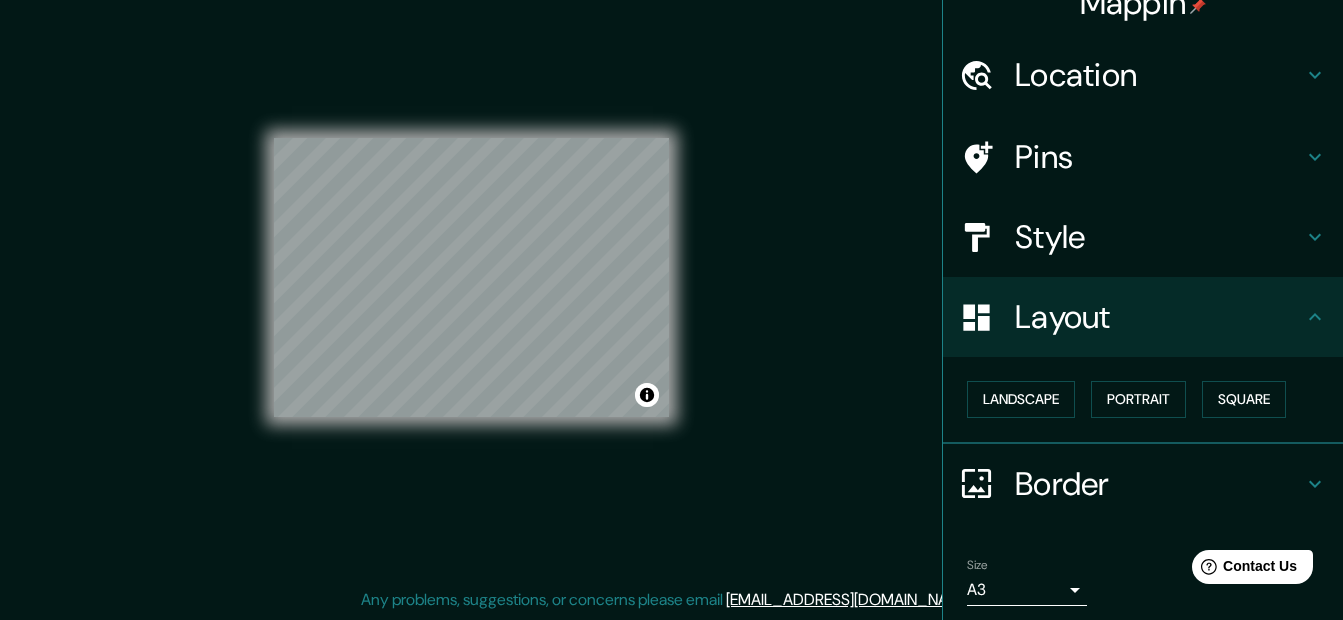 scroll, scrollTop: 0, scrollLeft: 0, axis: both 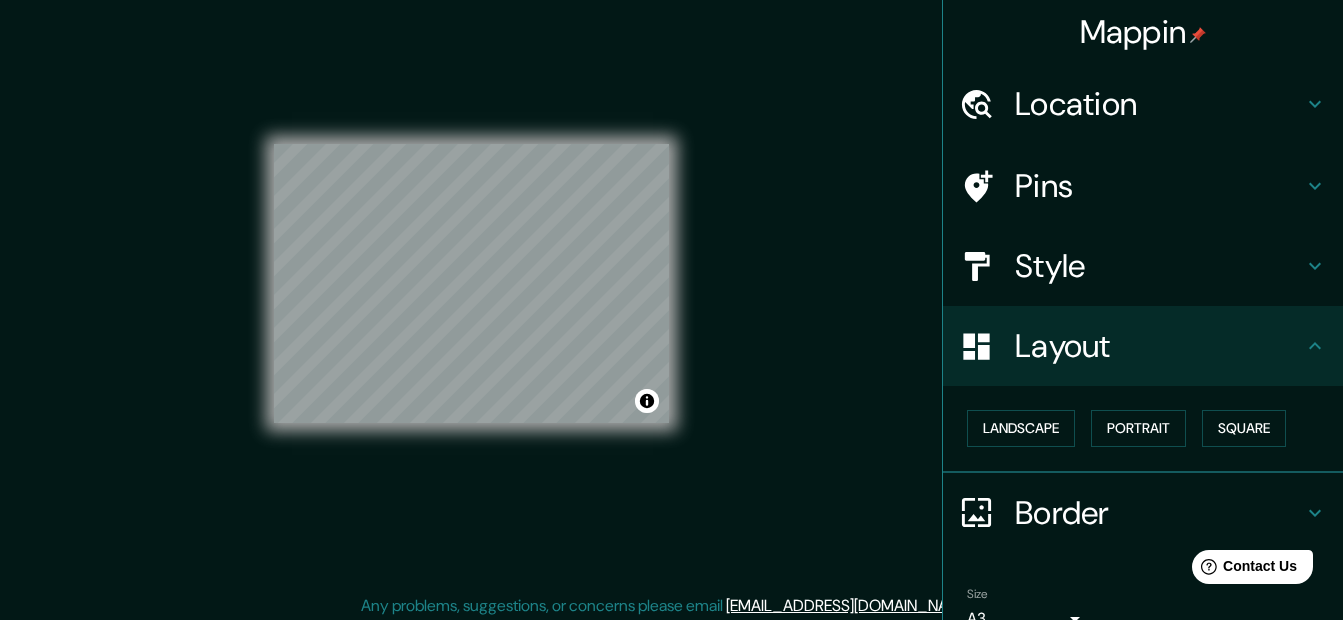 click on "Style" at bounding box center [1159, 266] 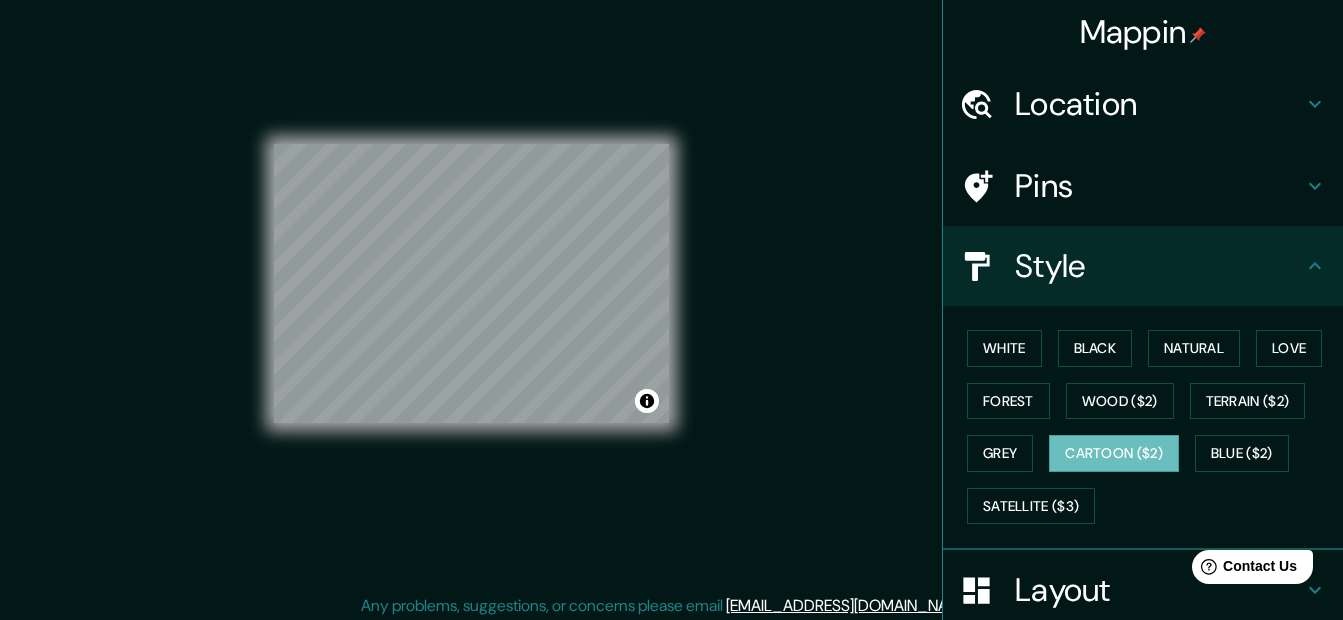 scroll, scrollTop: 27, scrollLeft: 0, axis: vertical 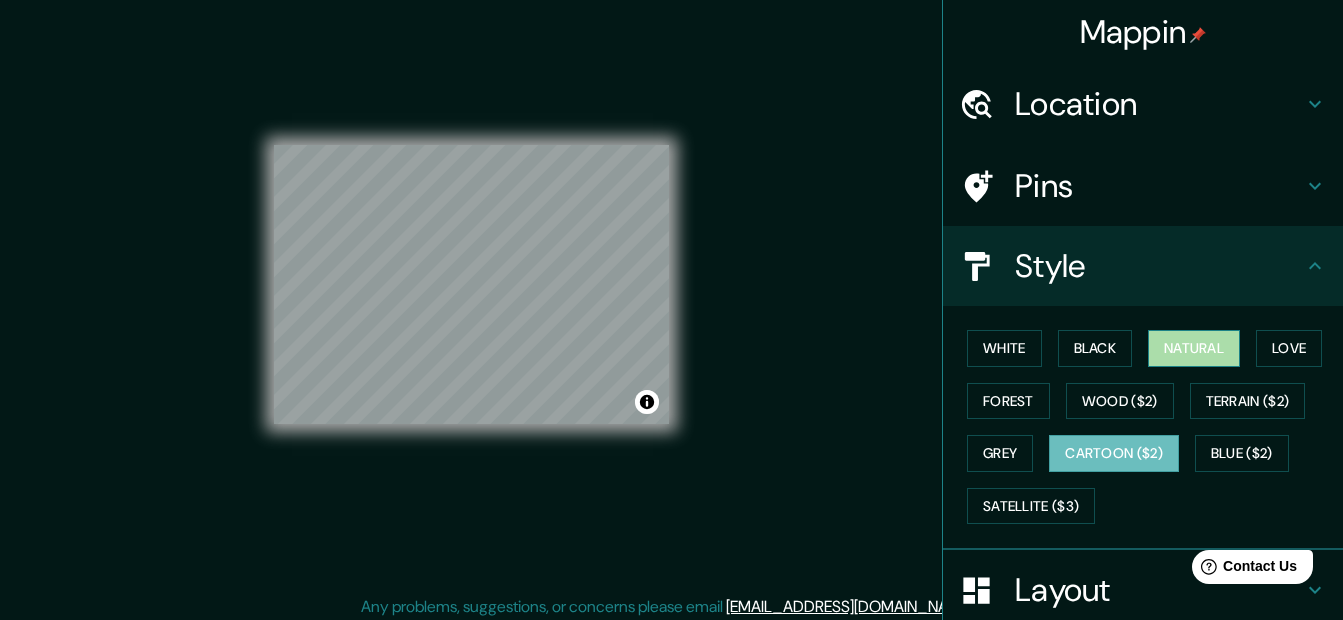 click on "Natural" at bounding box center (1194, 348) 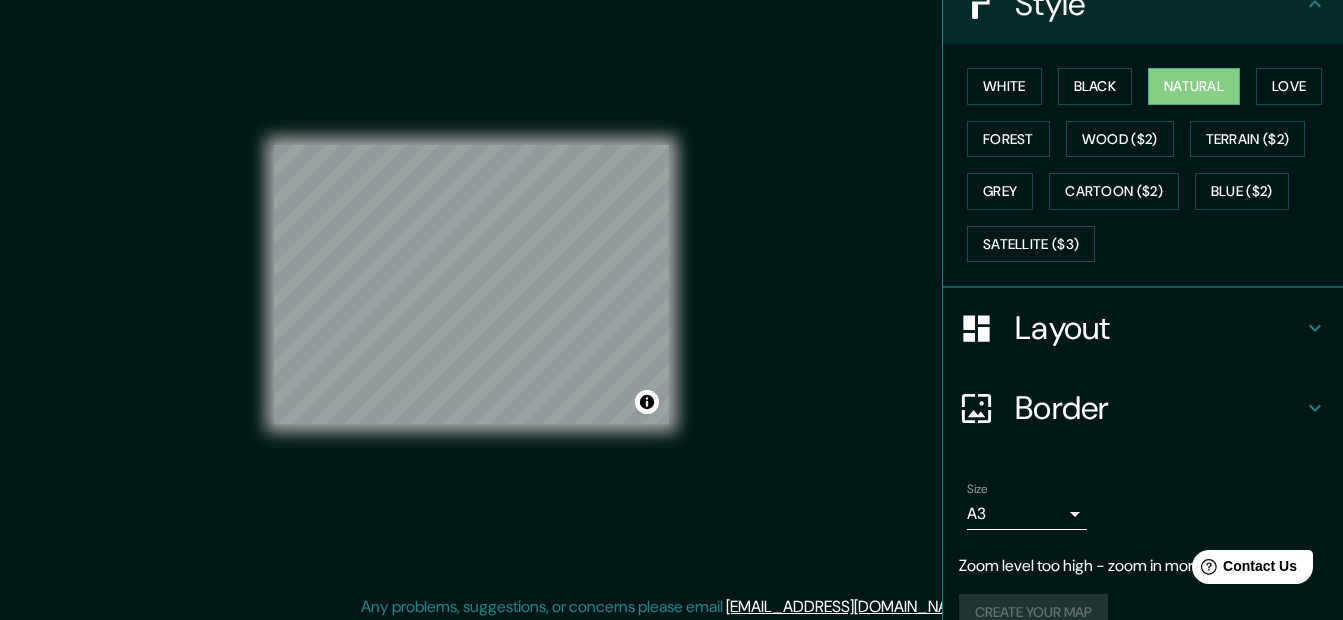 scroll, scrollTop: 297, scrollLeft: 0, axis: vertical 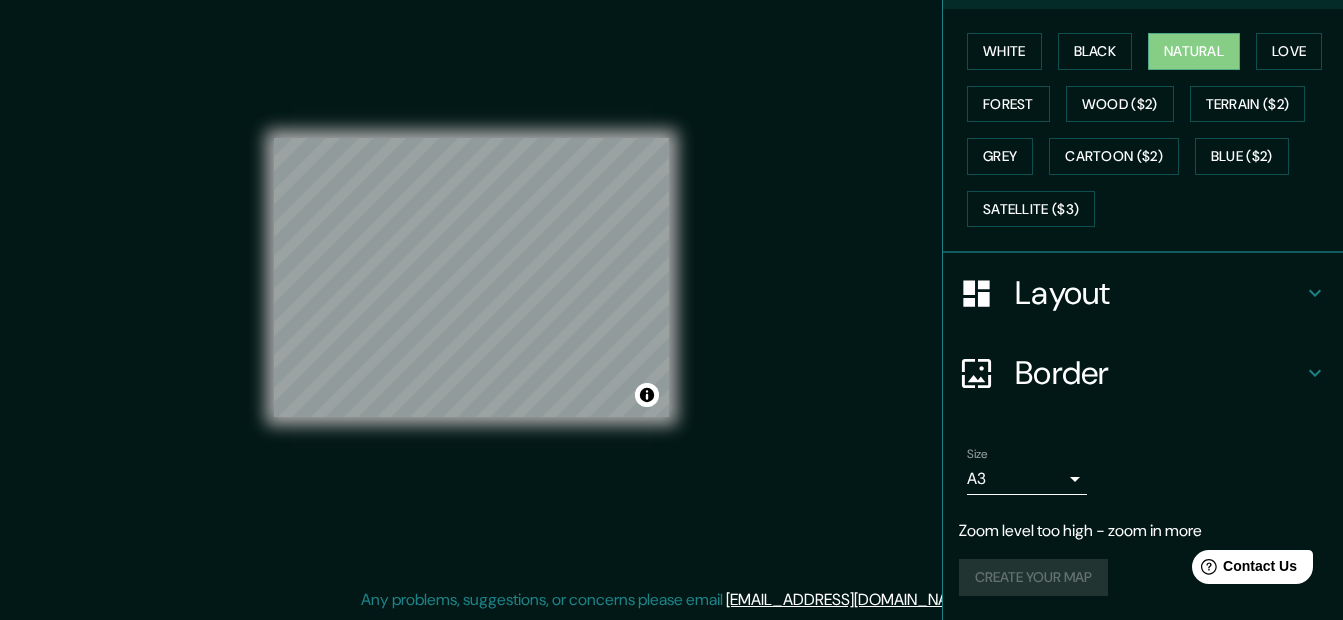 click on "Create your map" at bounding box center [1143, 577] 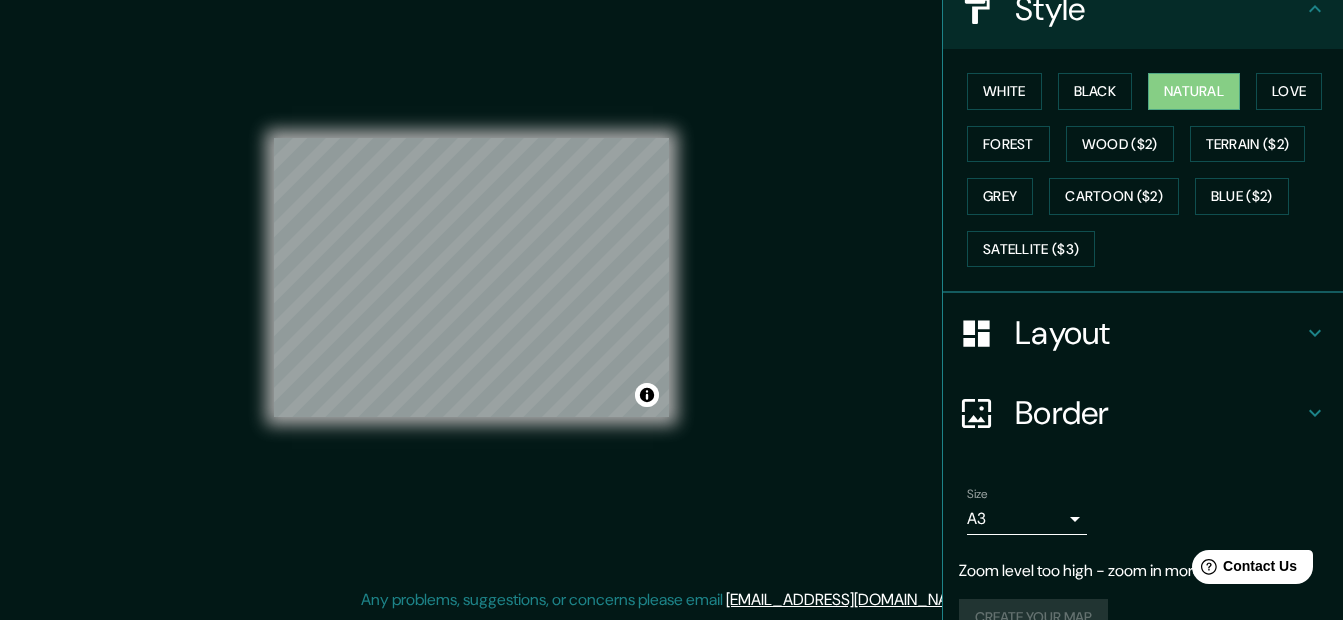 scroll, scrollTop: 297, scrollLeft: 0, axis: vertical 